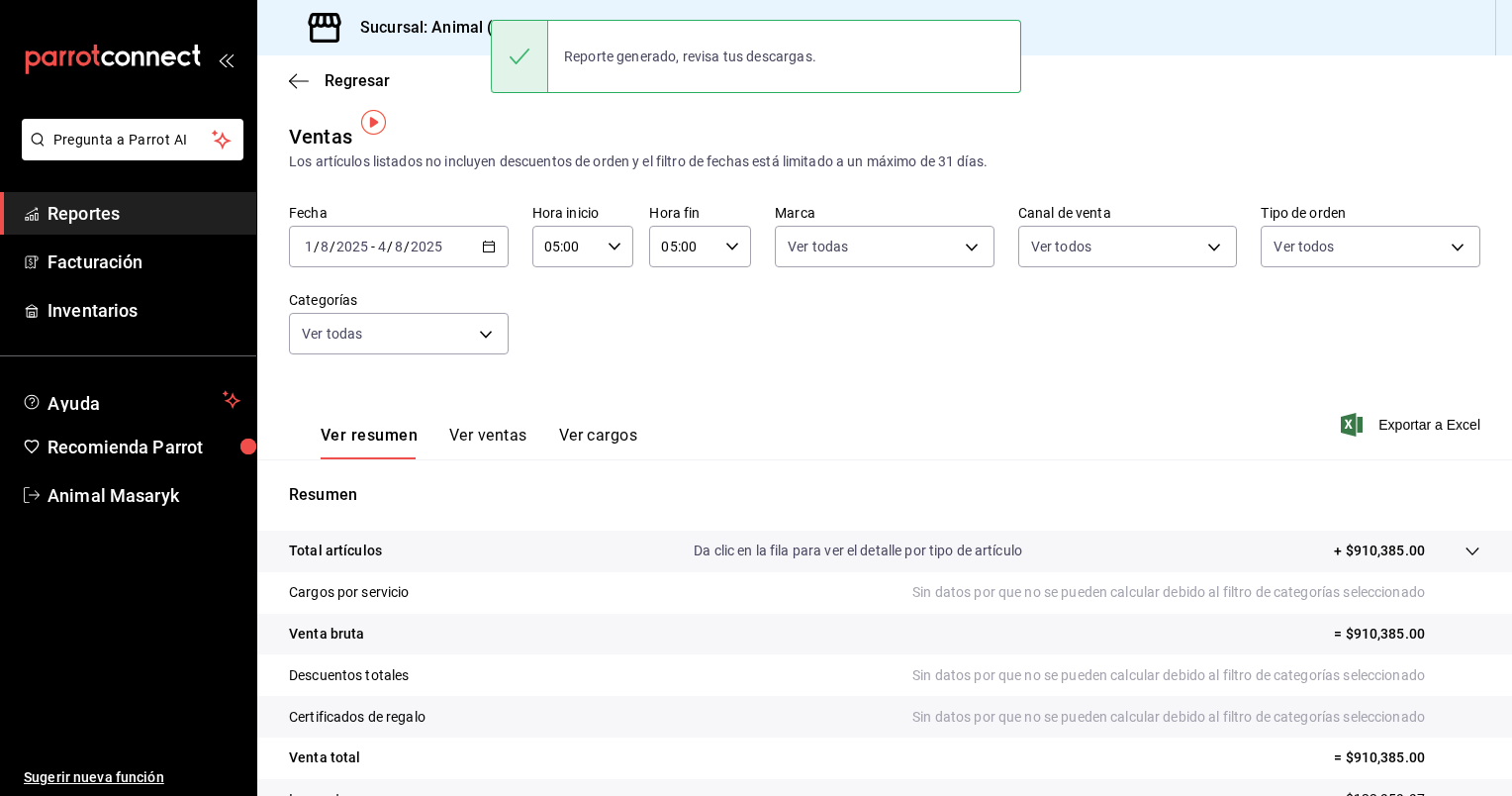 scroll, scrollTop: 0, scrollLeft: 0, axis: both 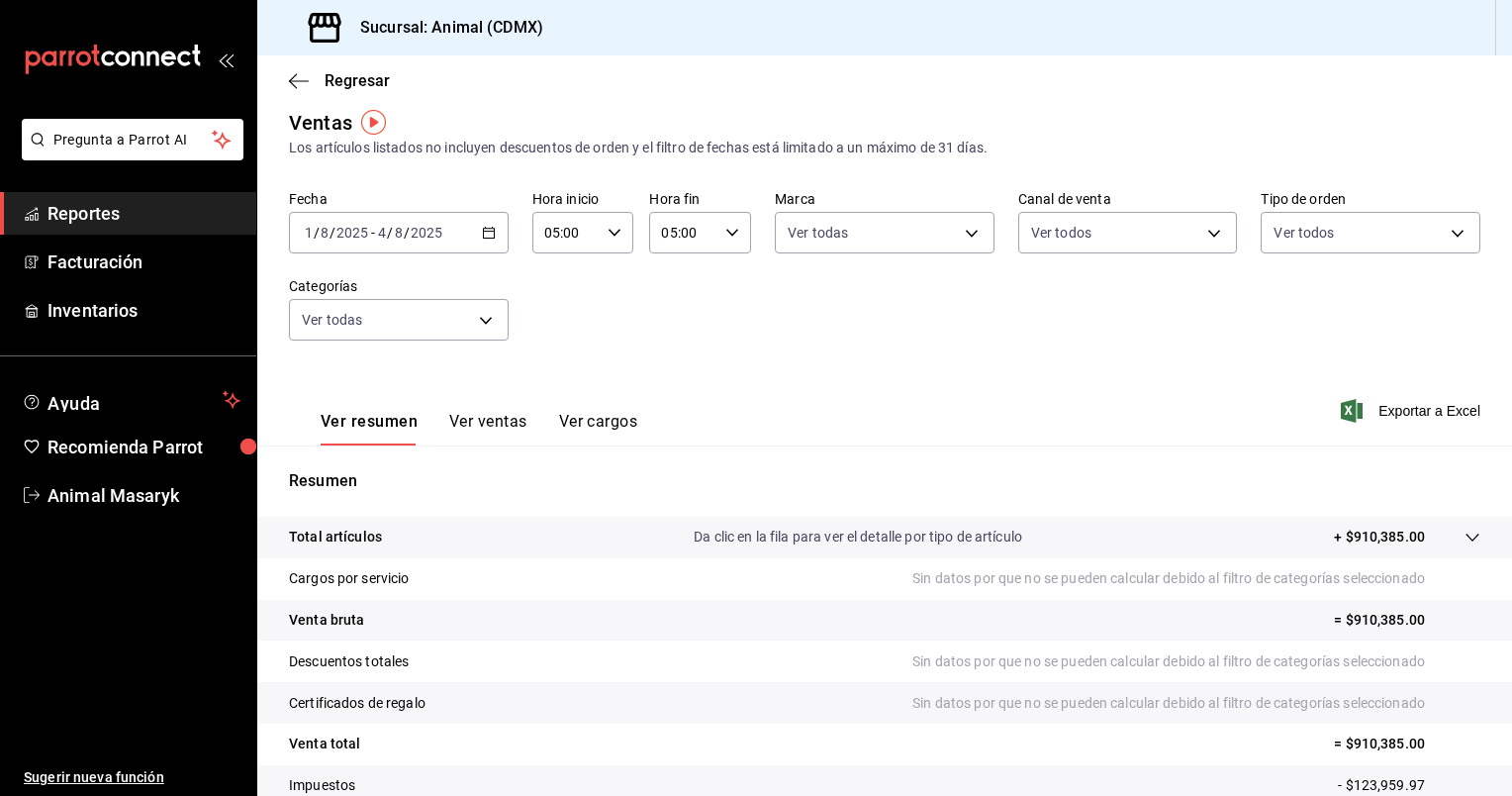 click 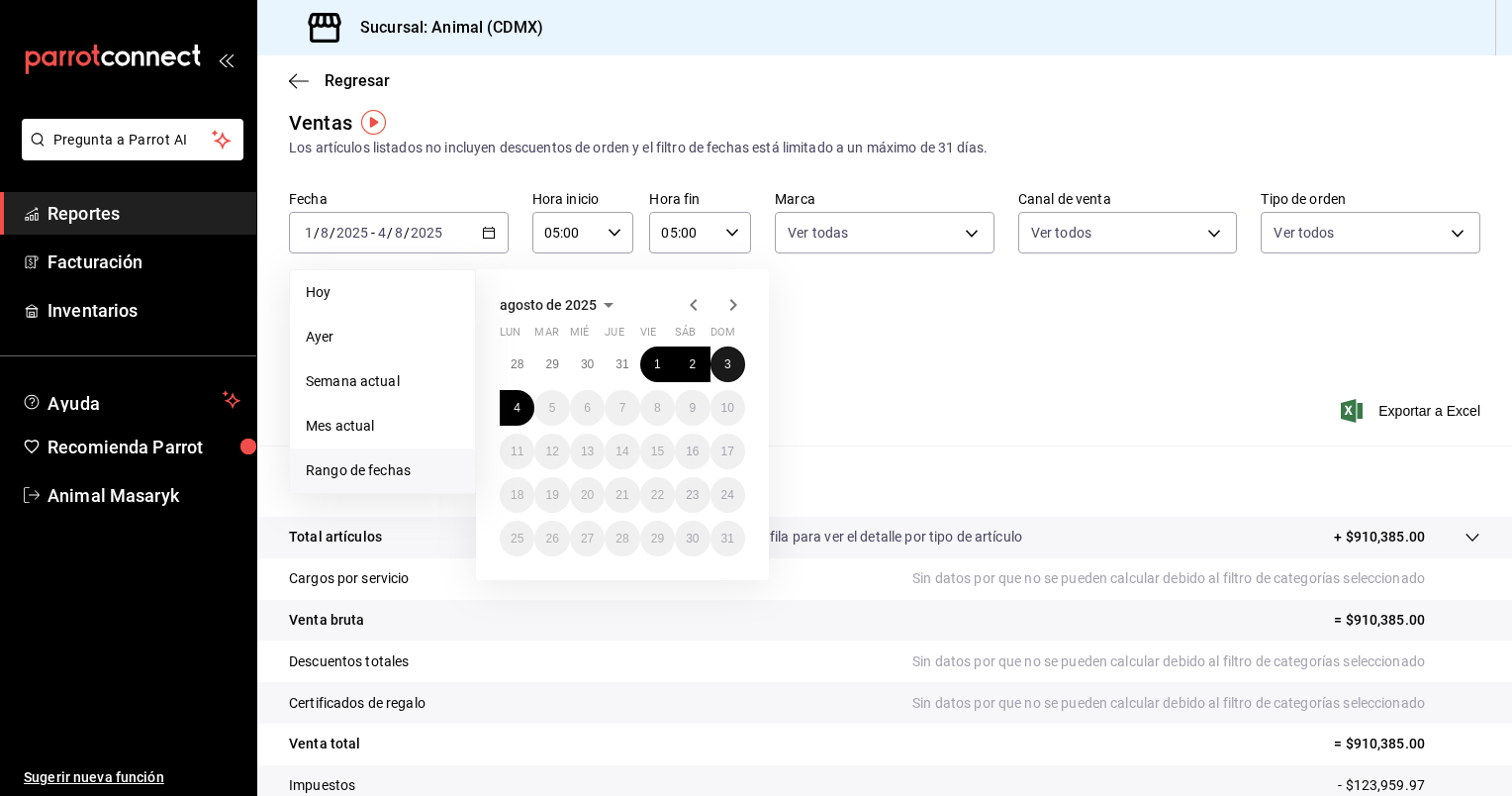 click on "3" at bounding box center [727, 364] 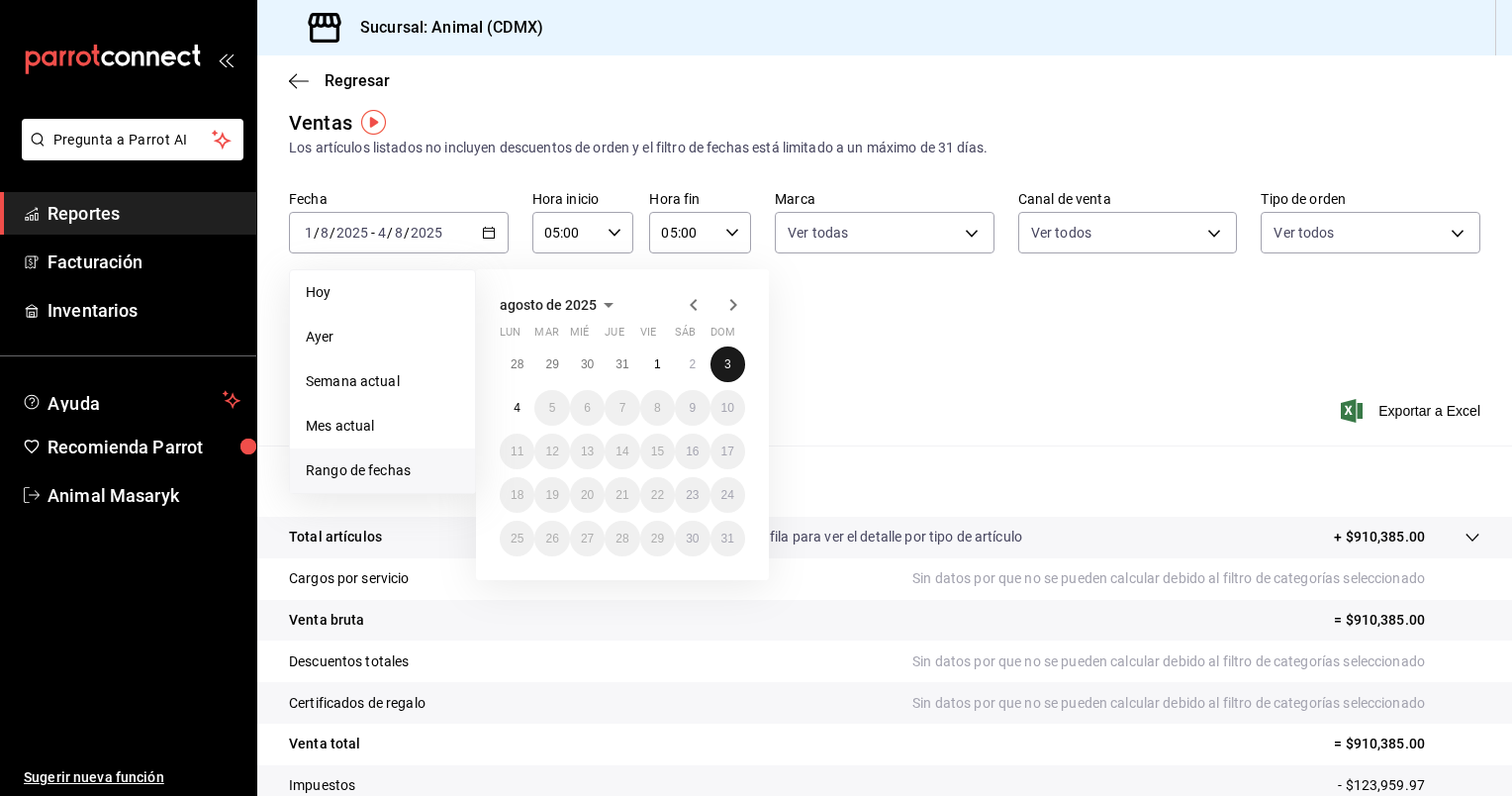 click on "3" at bounding box center [727, 364] 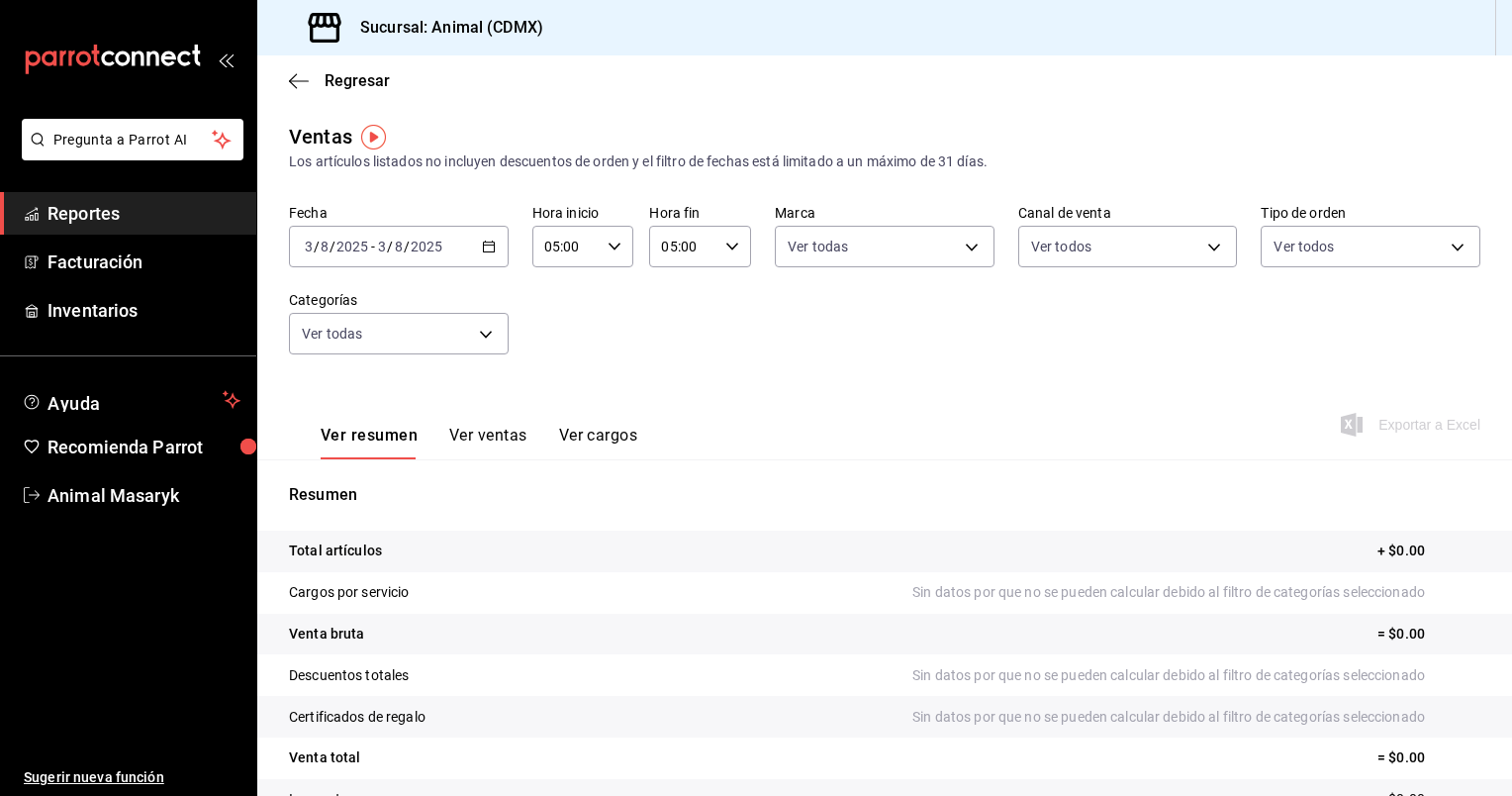 scroll, scrollTop: 152, scrollLeft: 0, axis: vertical 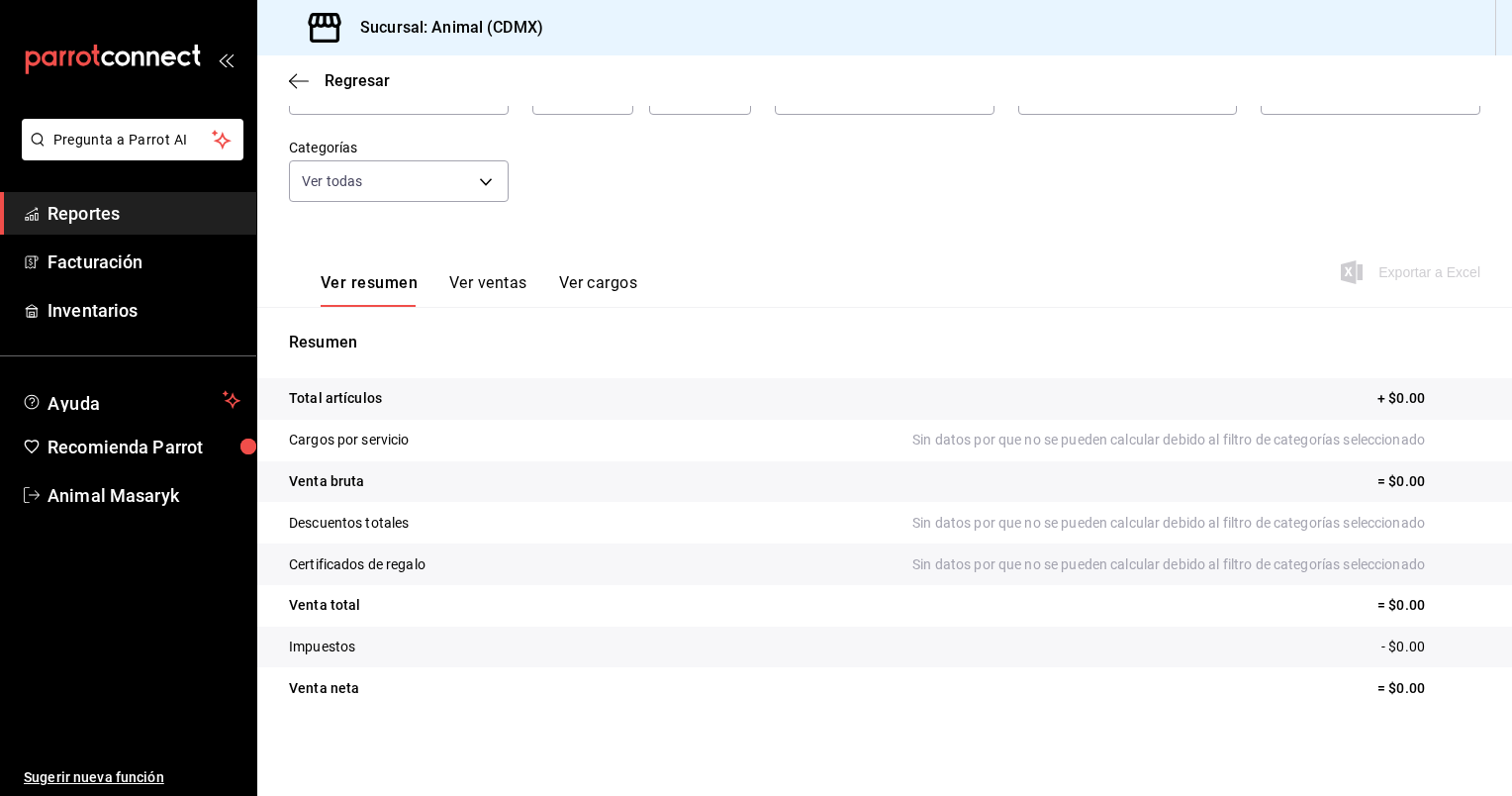click on "Ver ventas" at bounding box center [488, 290] 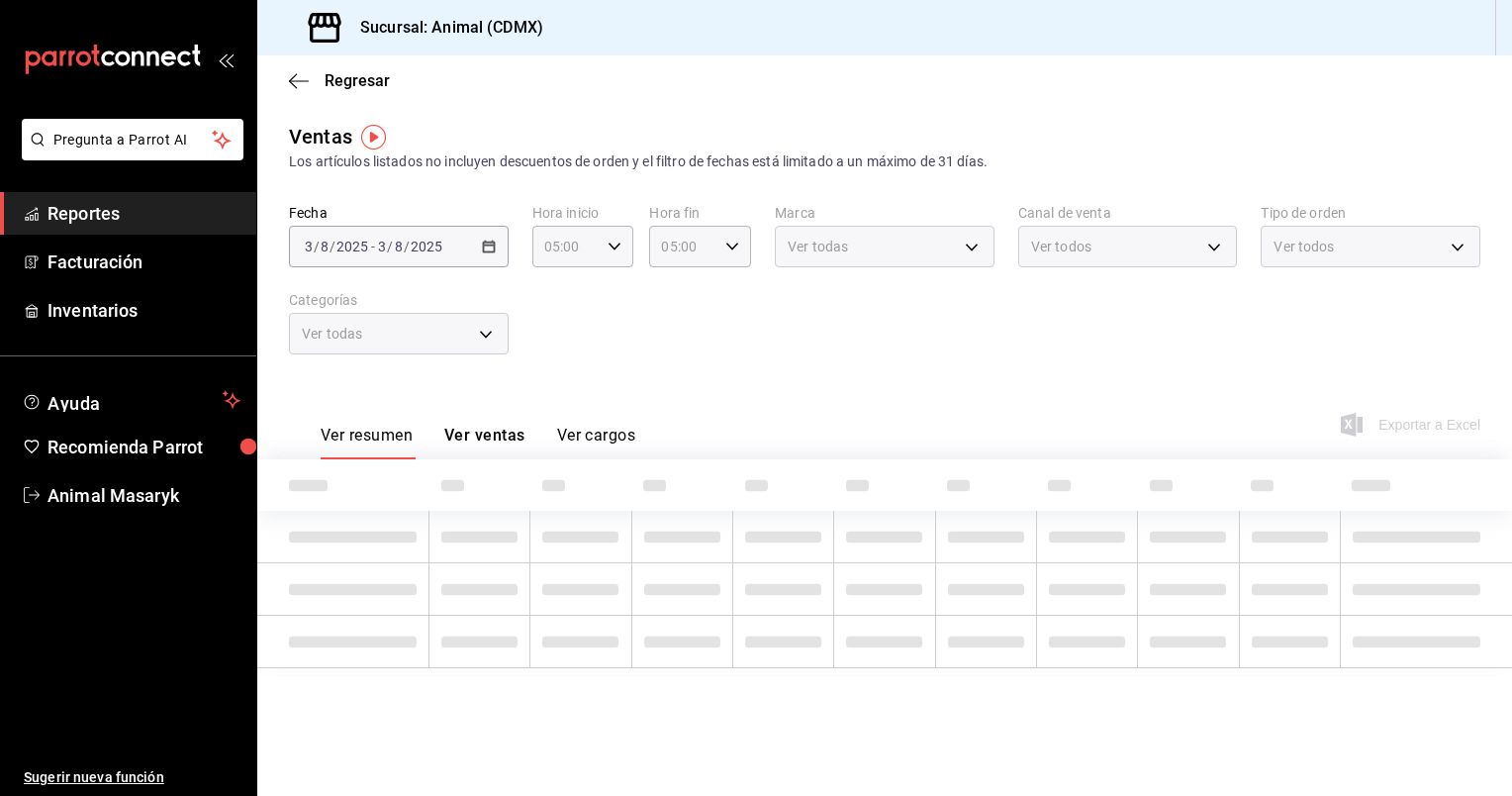 scroll, scrollTop: 0, scrollLeft: 0, axis: both 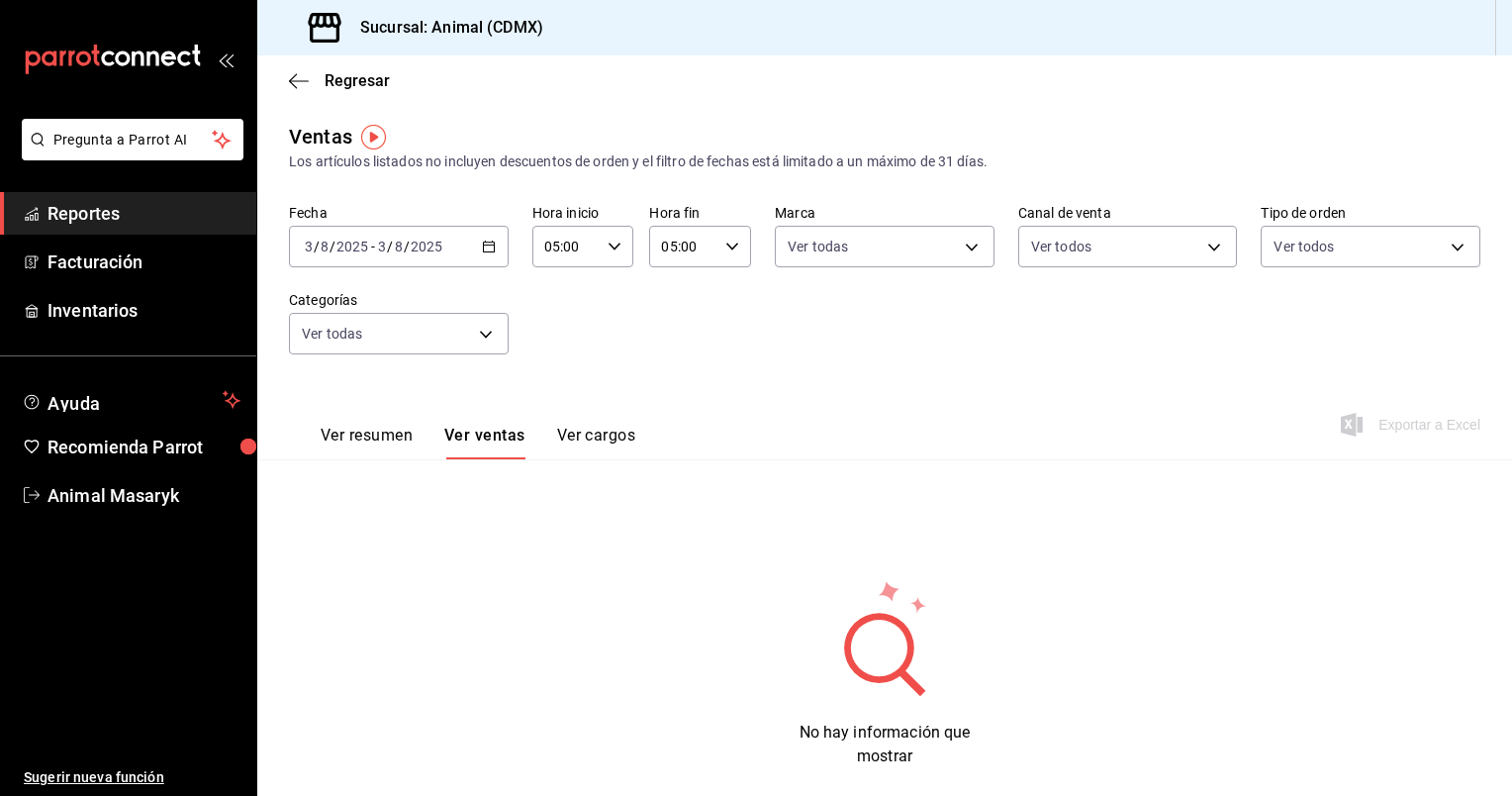 click on "Ver resumen" at bounding box center (366, 443) 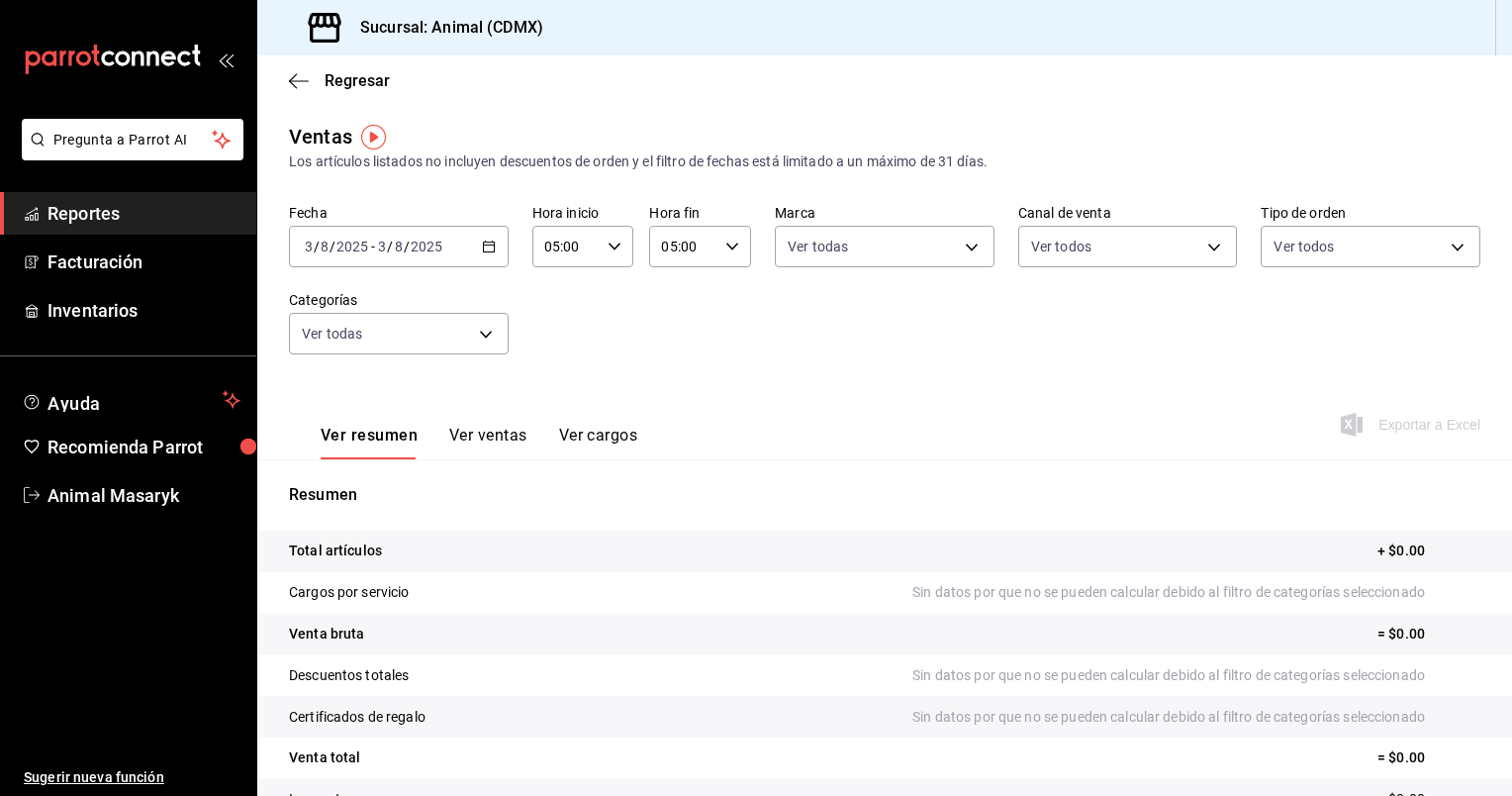click 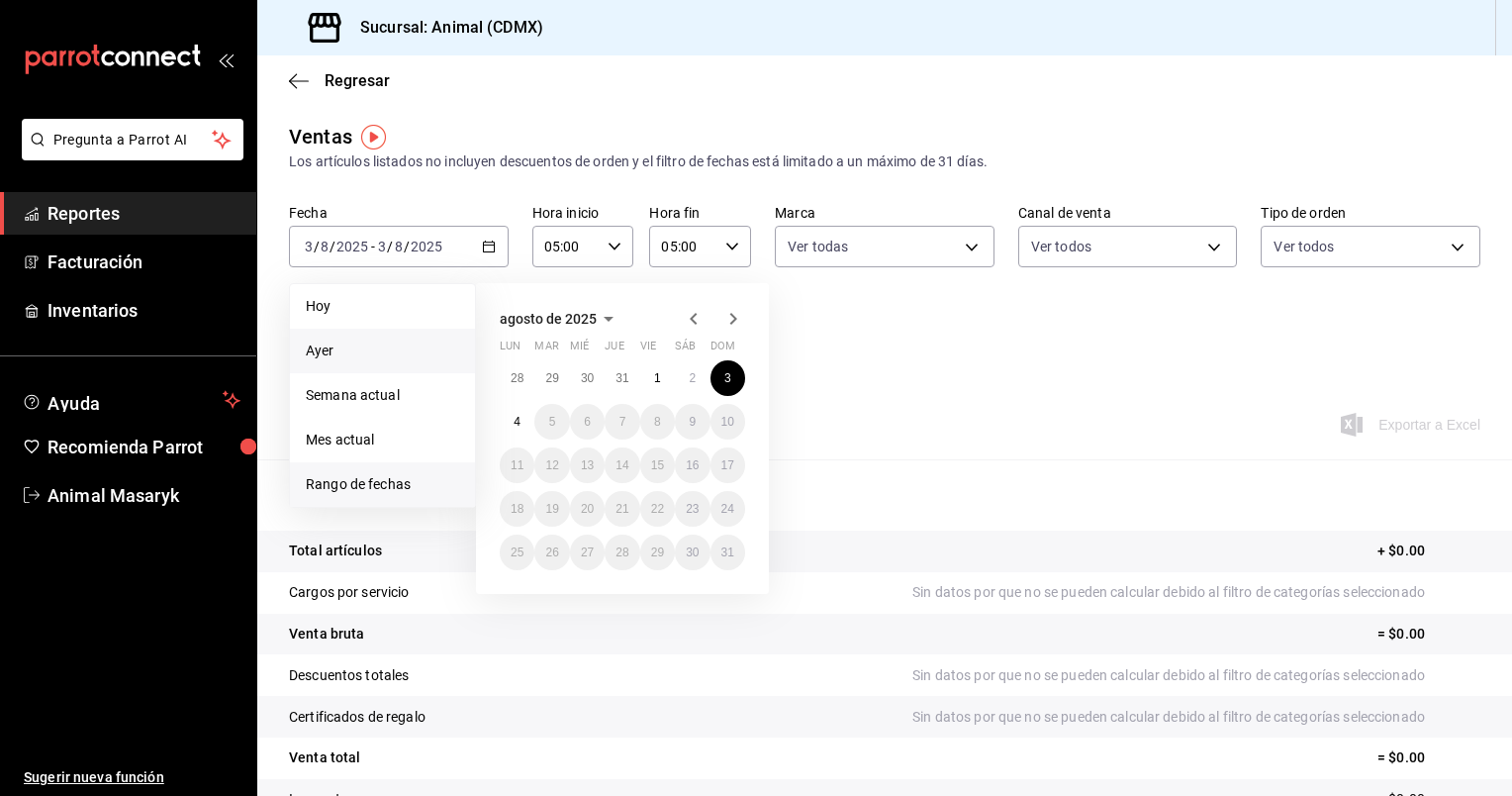 click on "Ayer" at bounding box center [382, 350] 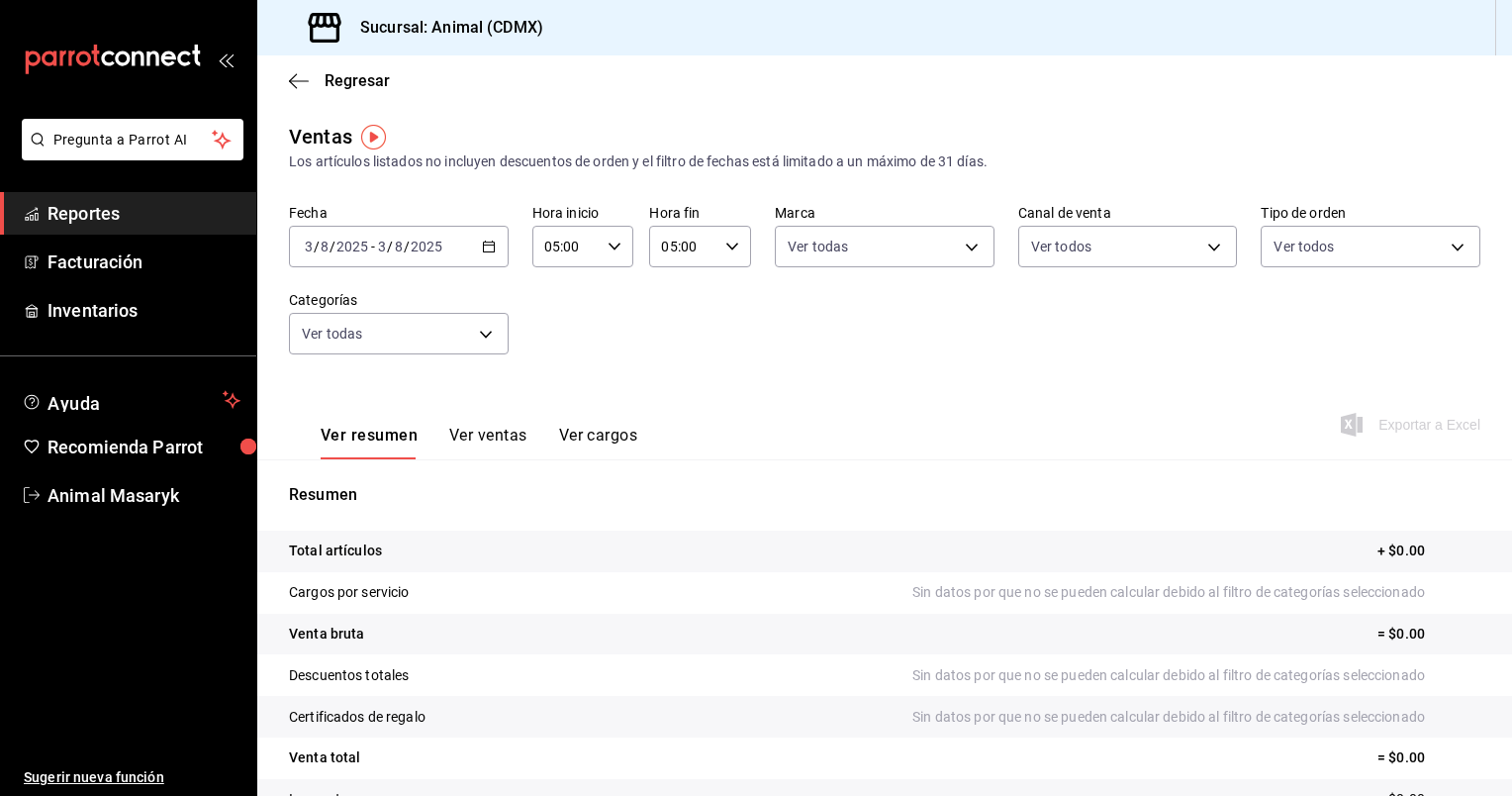 click 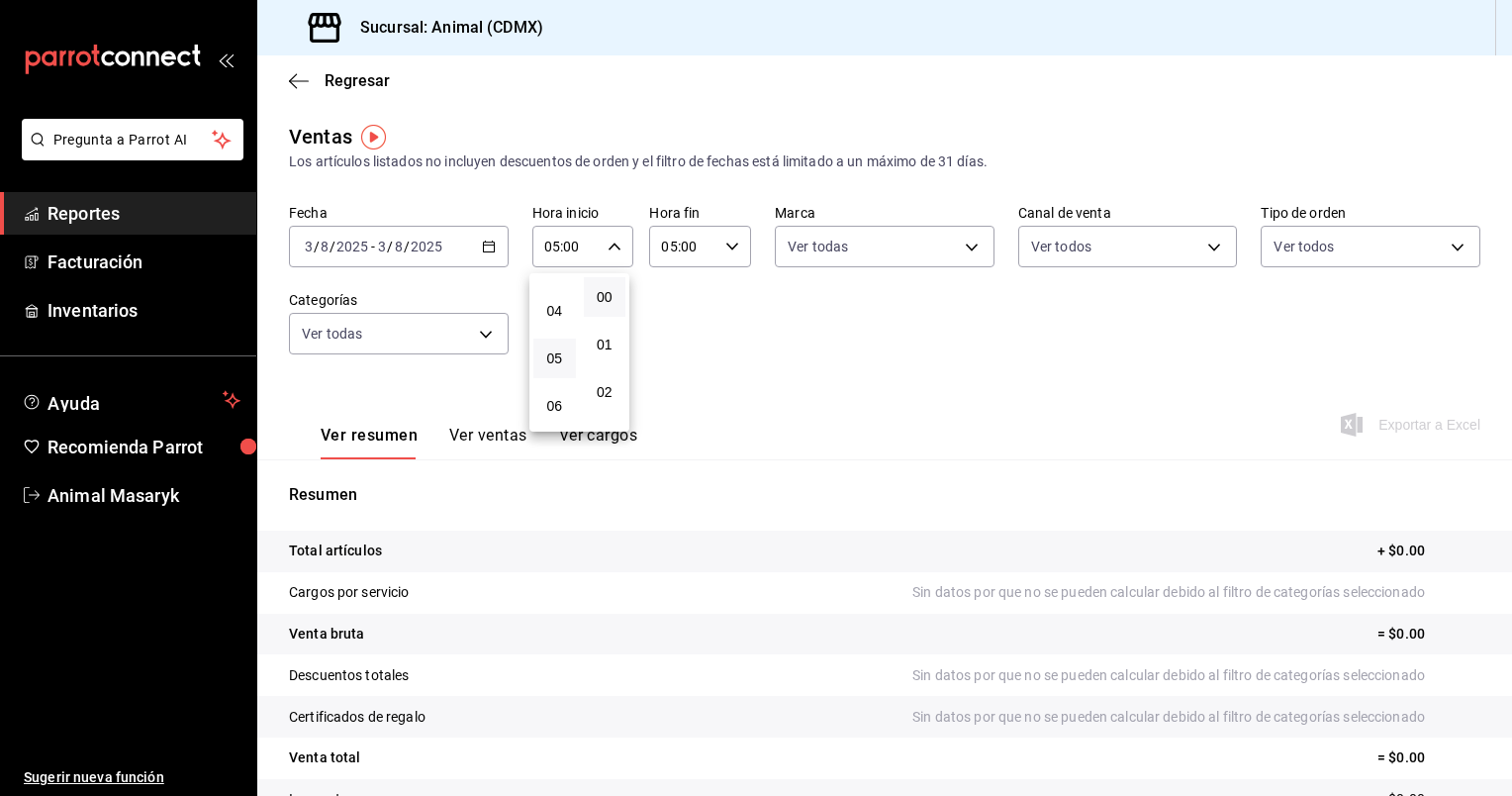 scroll, scrollTop: 177, scrollLeft: 0, axis: vertical 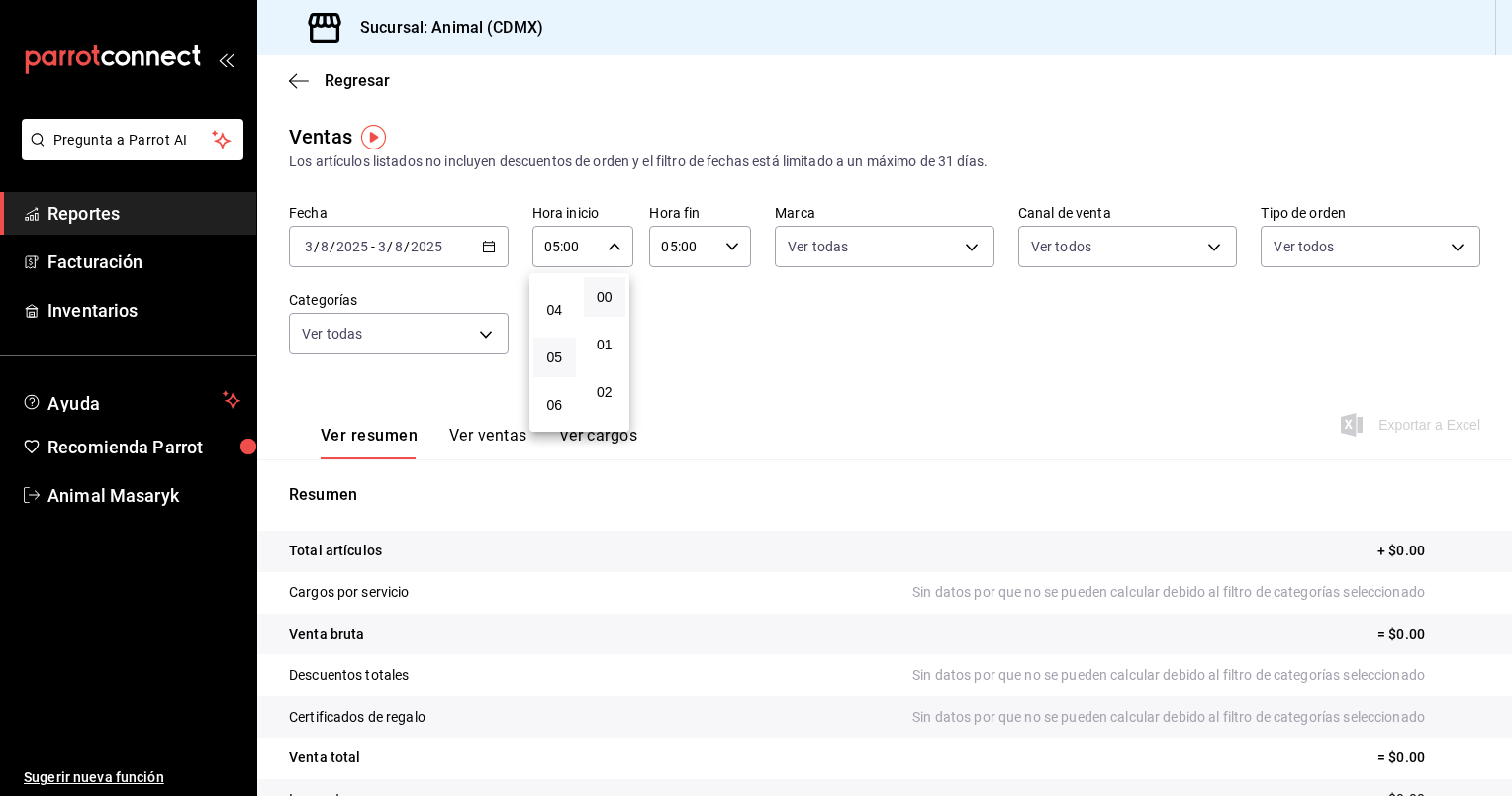 click at bounding box center [756, 398] 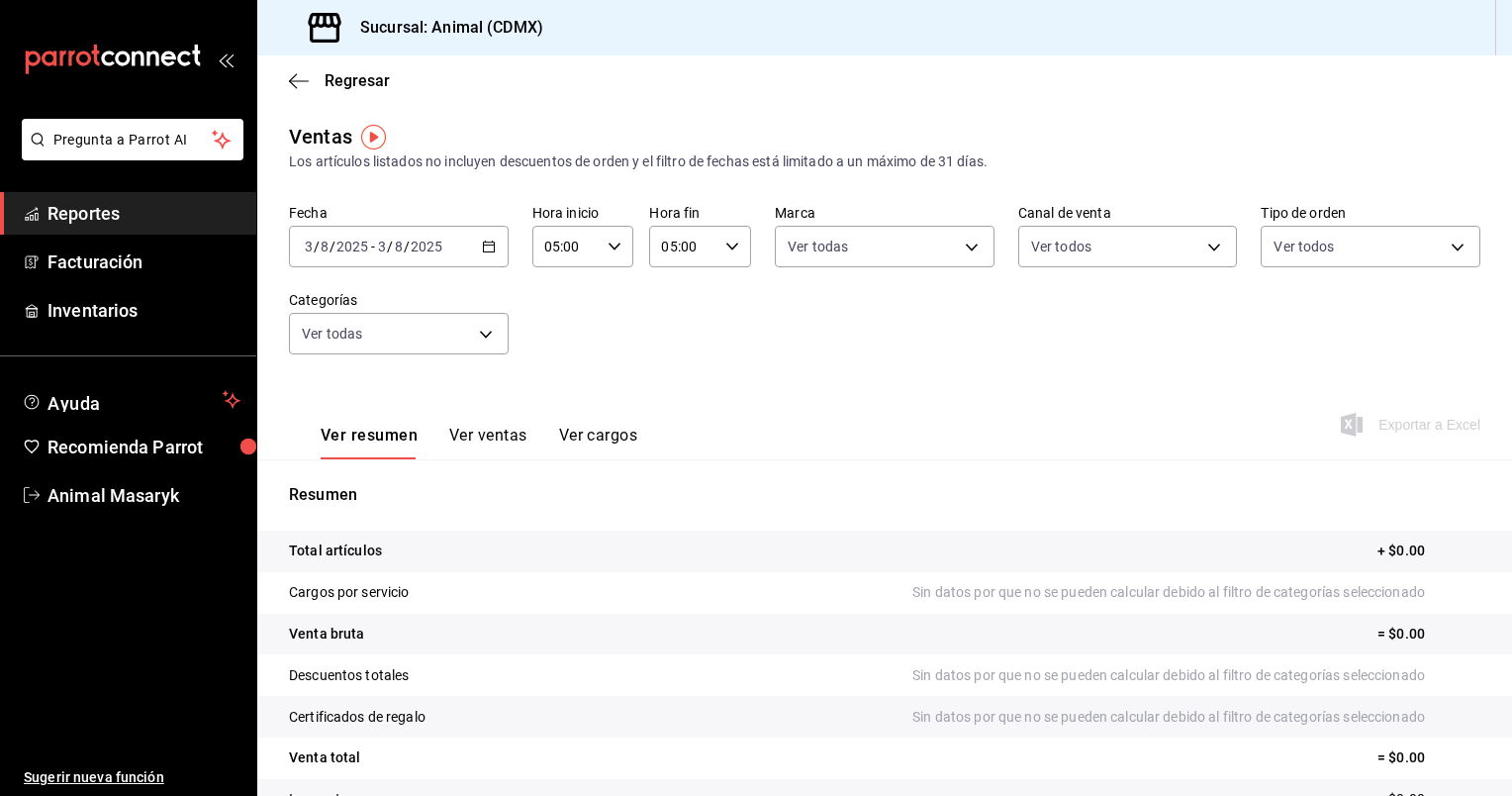 click 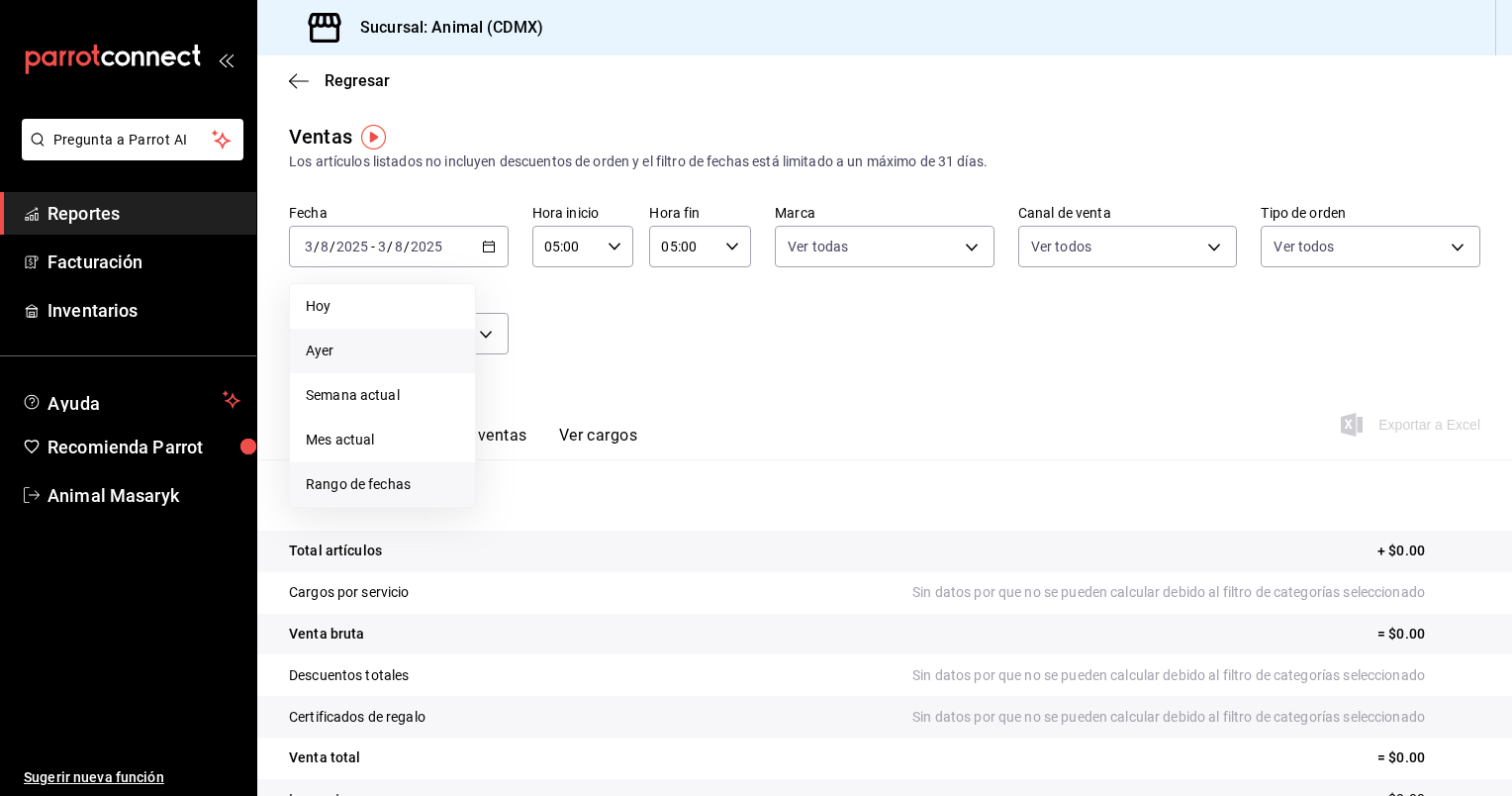 click on "Rango de fechas" at bounding box center (382, 484) 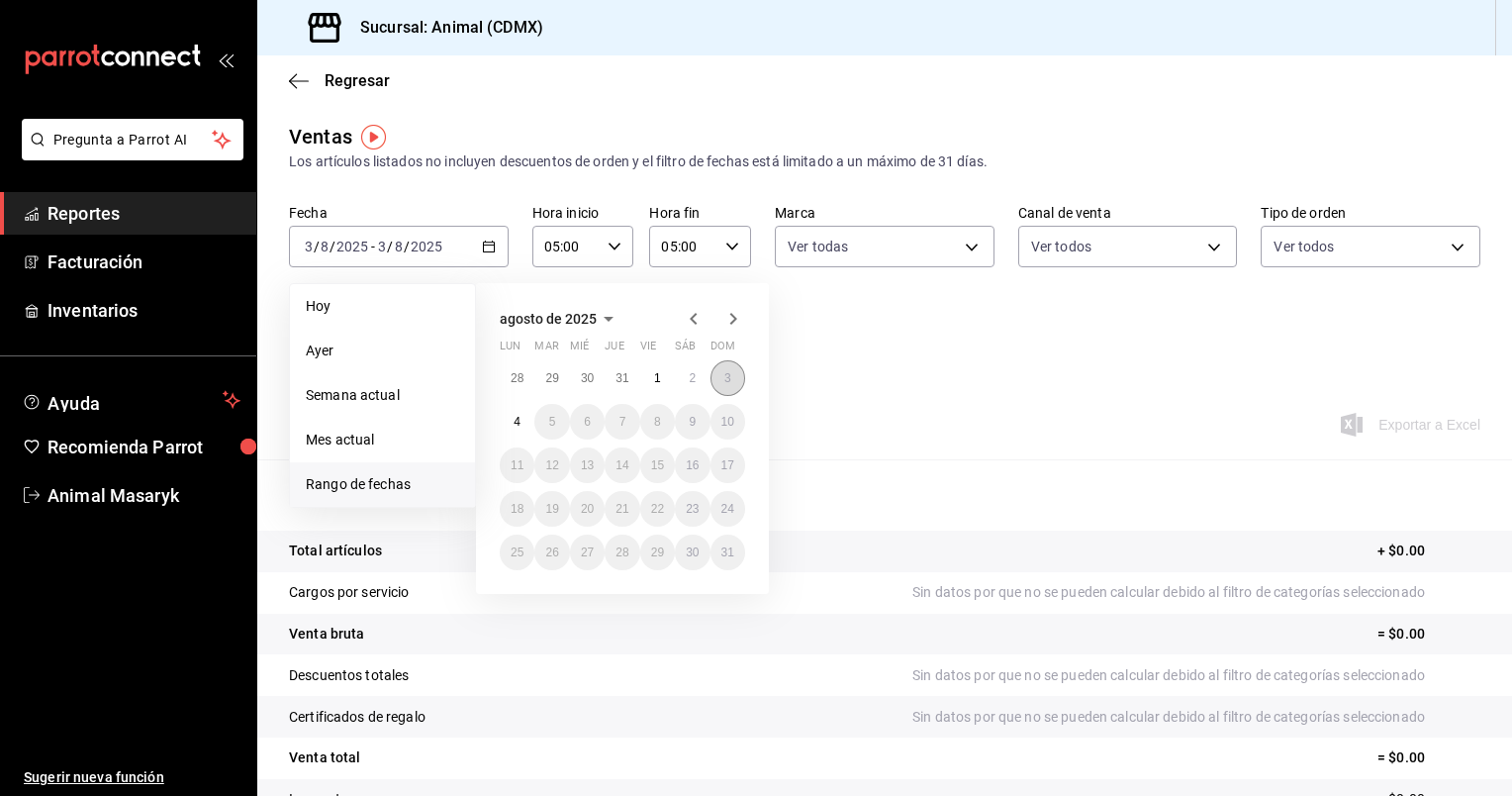 click on "3" at bounding box center (727, 378) 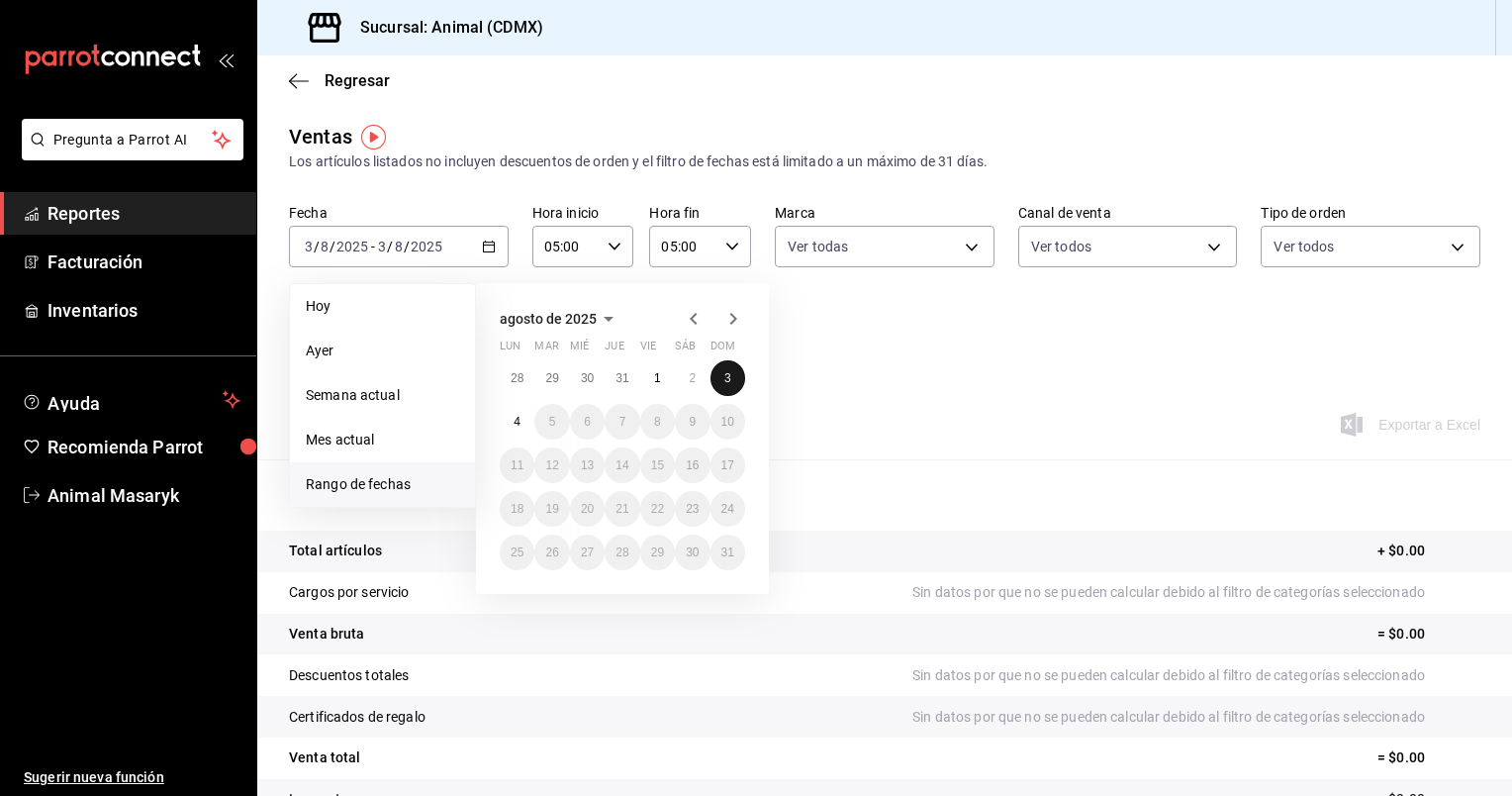 click on "3" at bounding box center [727, 378] 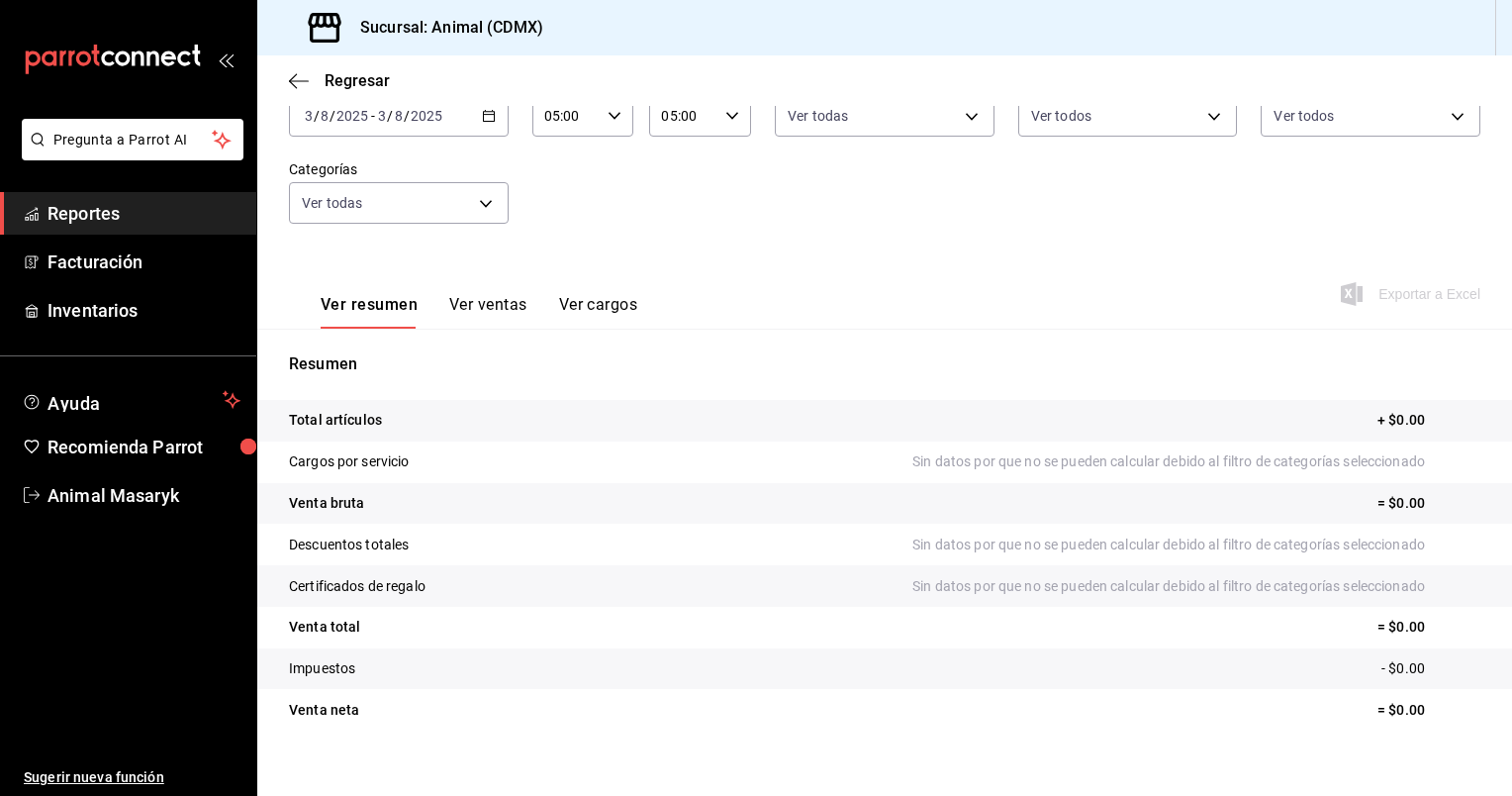scroll, scrollTop: 133, scrollLeft: 0, axis: vertical 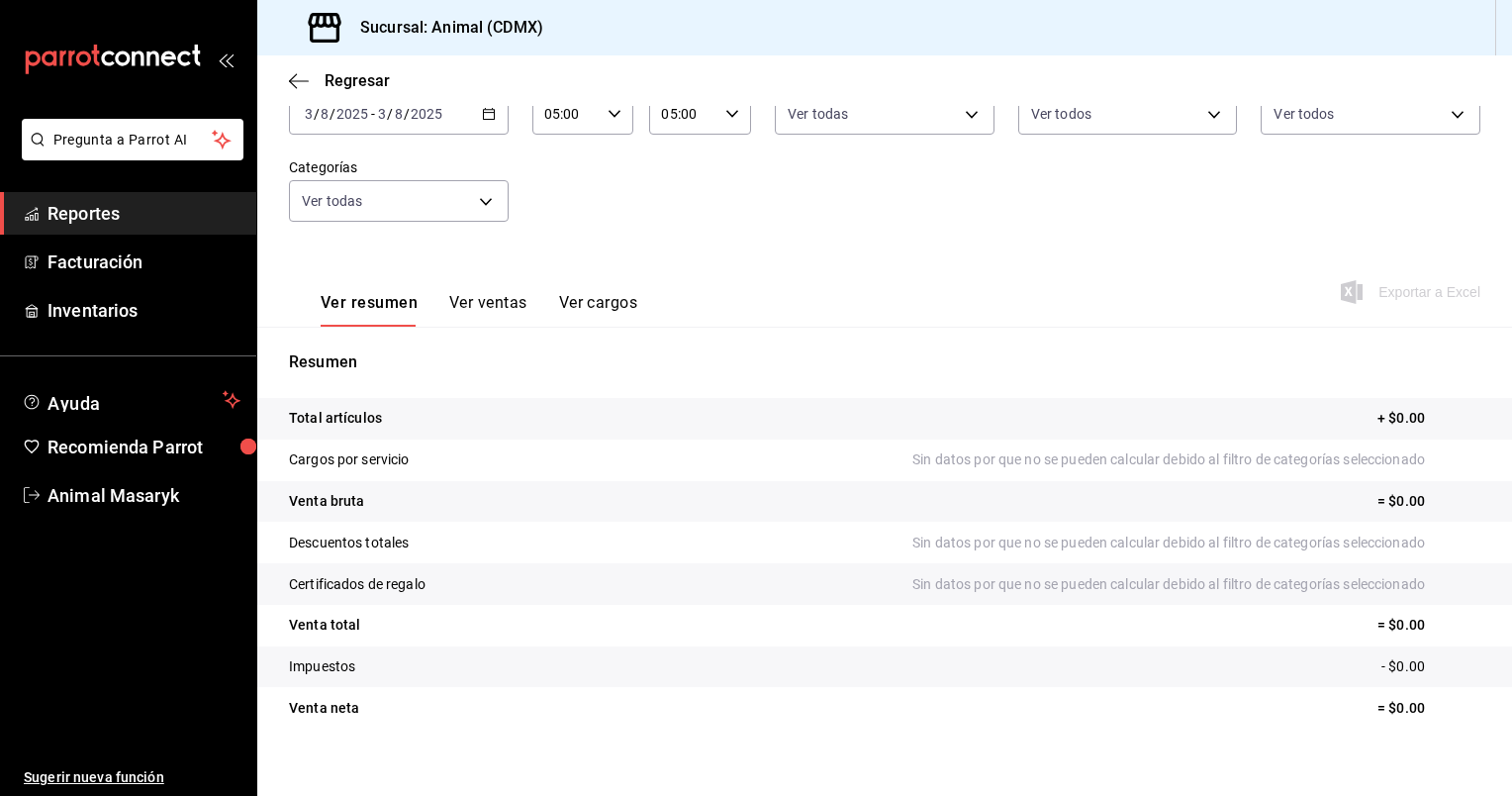 click on "2025-08-03 3 / 8 / 2025 - 2025-08-03 3 / 8 / 2025" at bounding box center (399, 114) 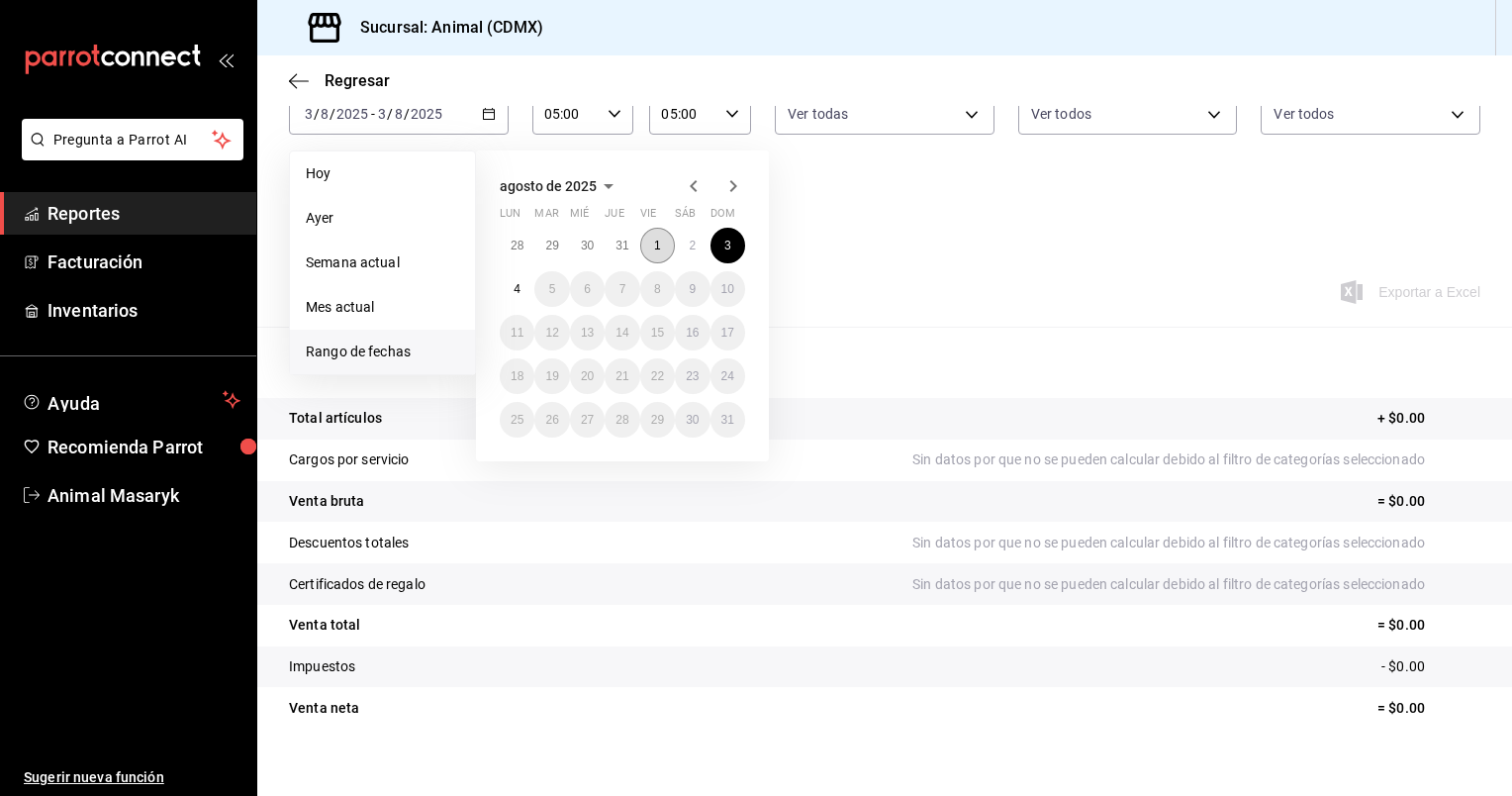 click on "1" at bounding box center [657, 246] 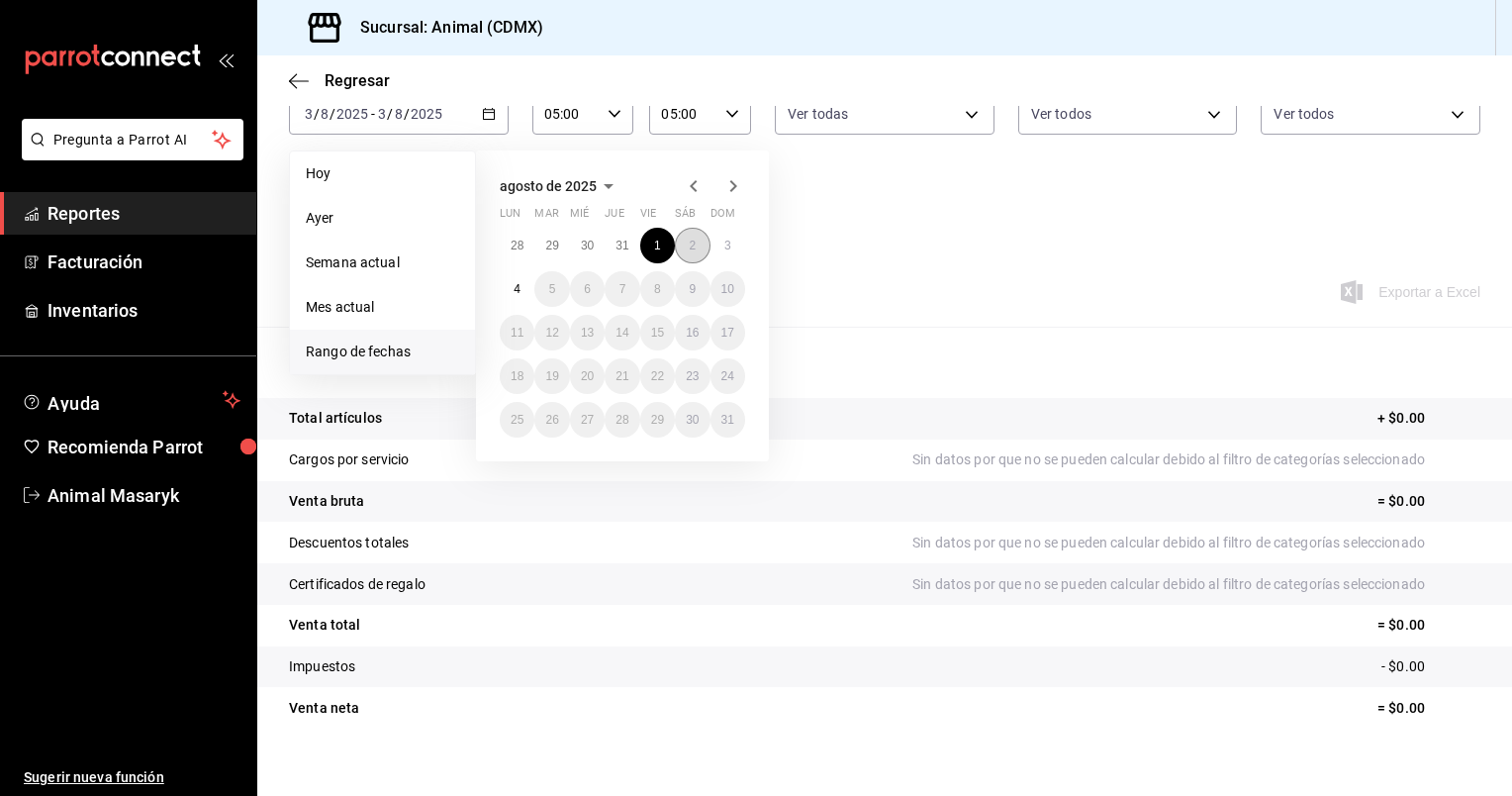 click on "2" at bounding box center (692, 246) 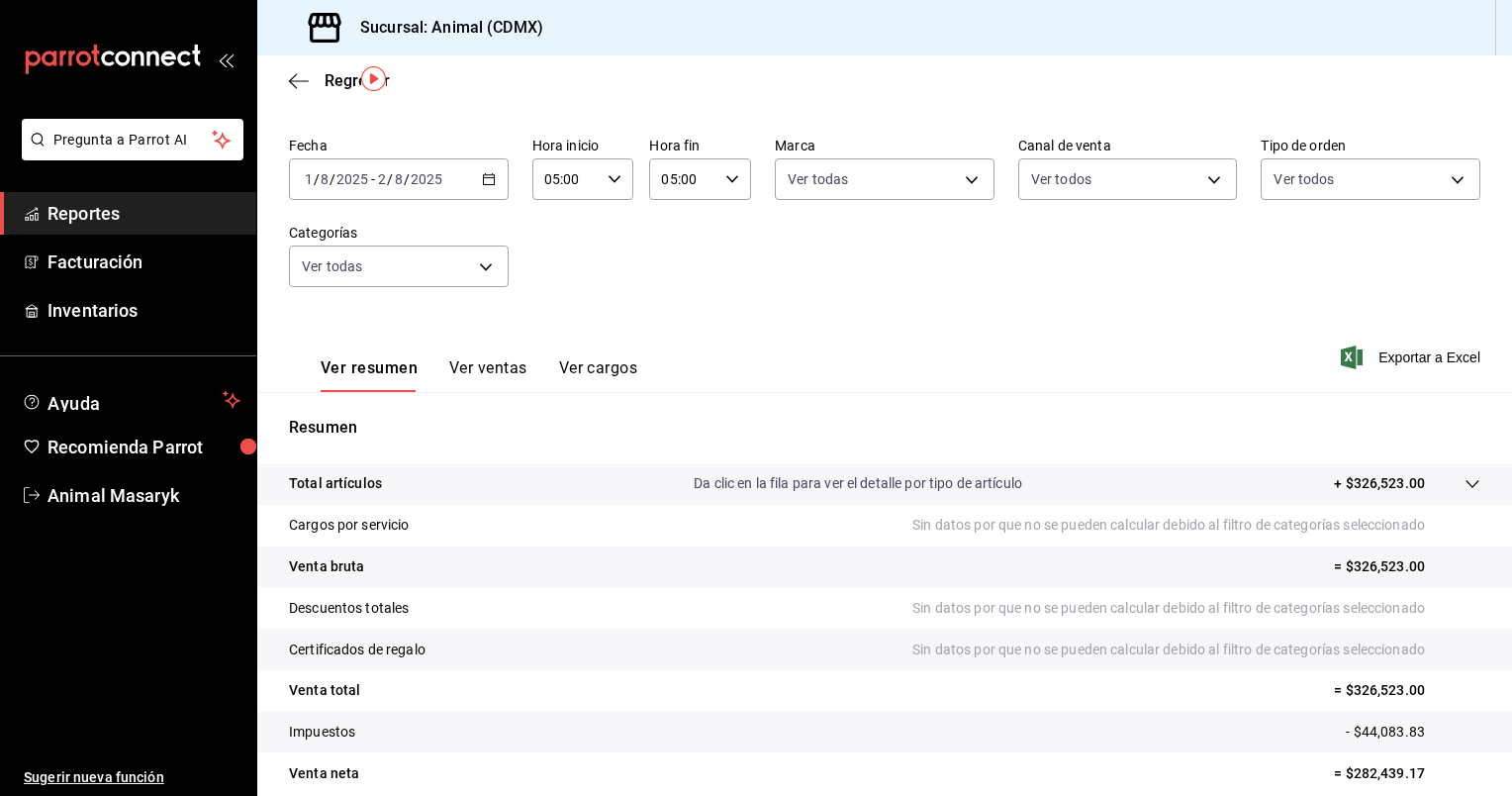 scroll, scrollTop: 55, scrollLeft: 0, axis: vertical 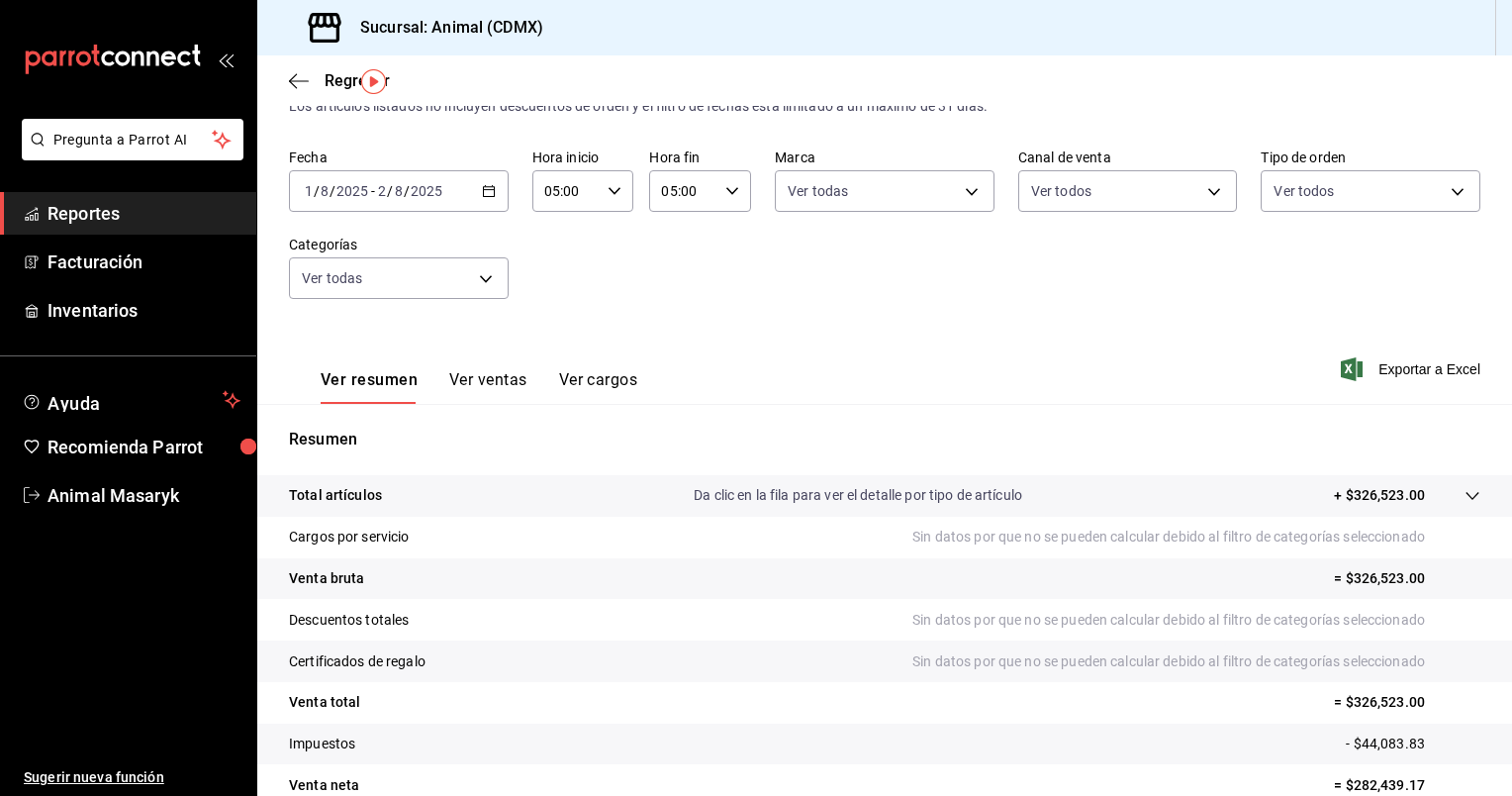 click 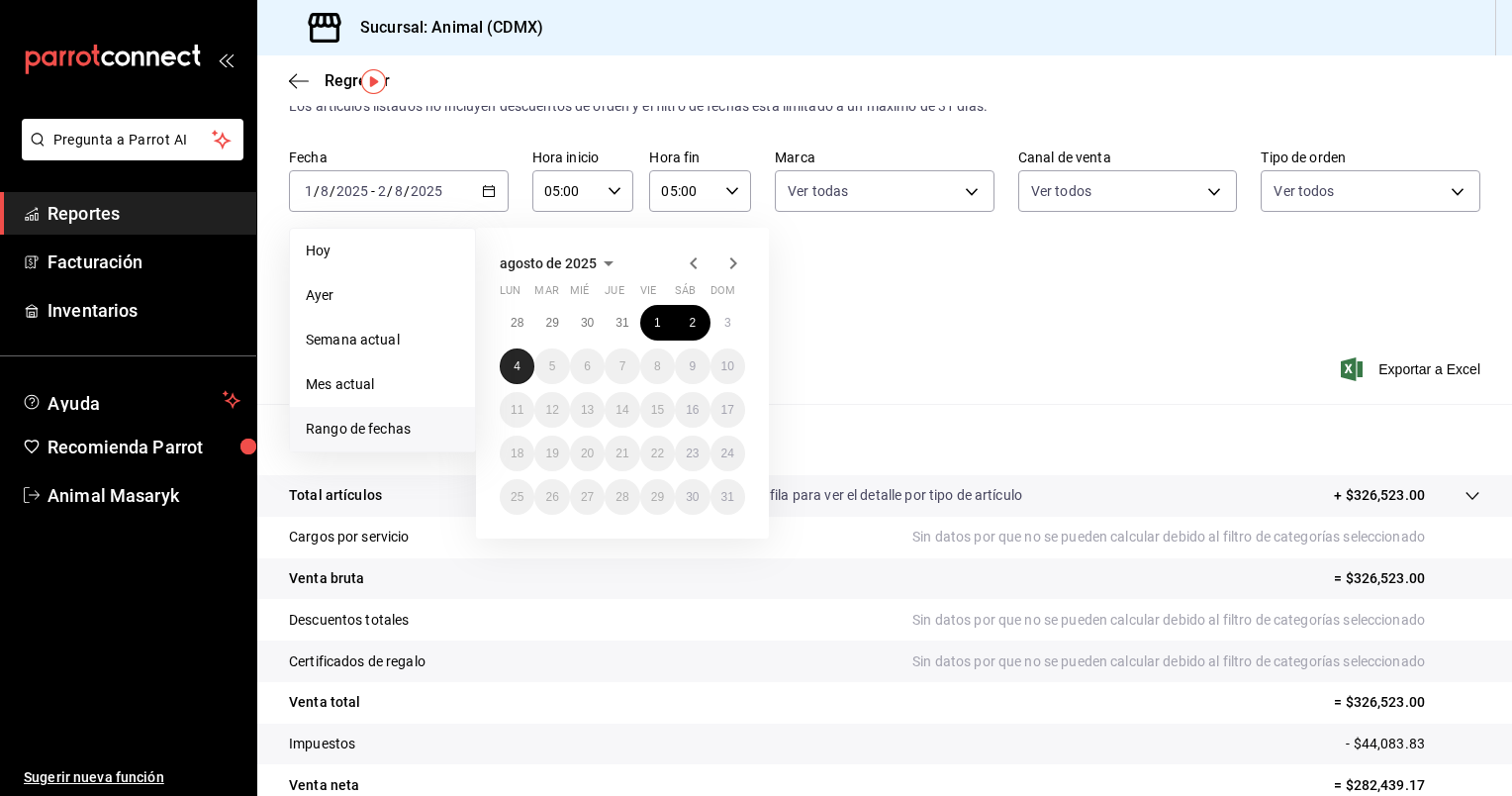 click on "4" at bounding box center [517, 366] 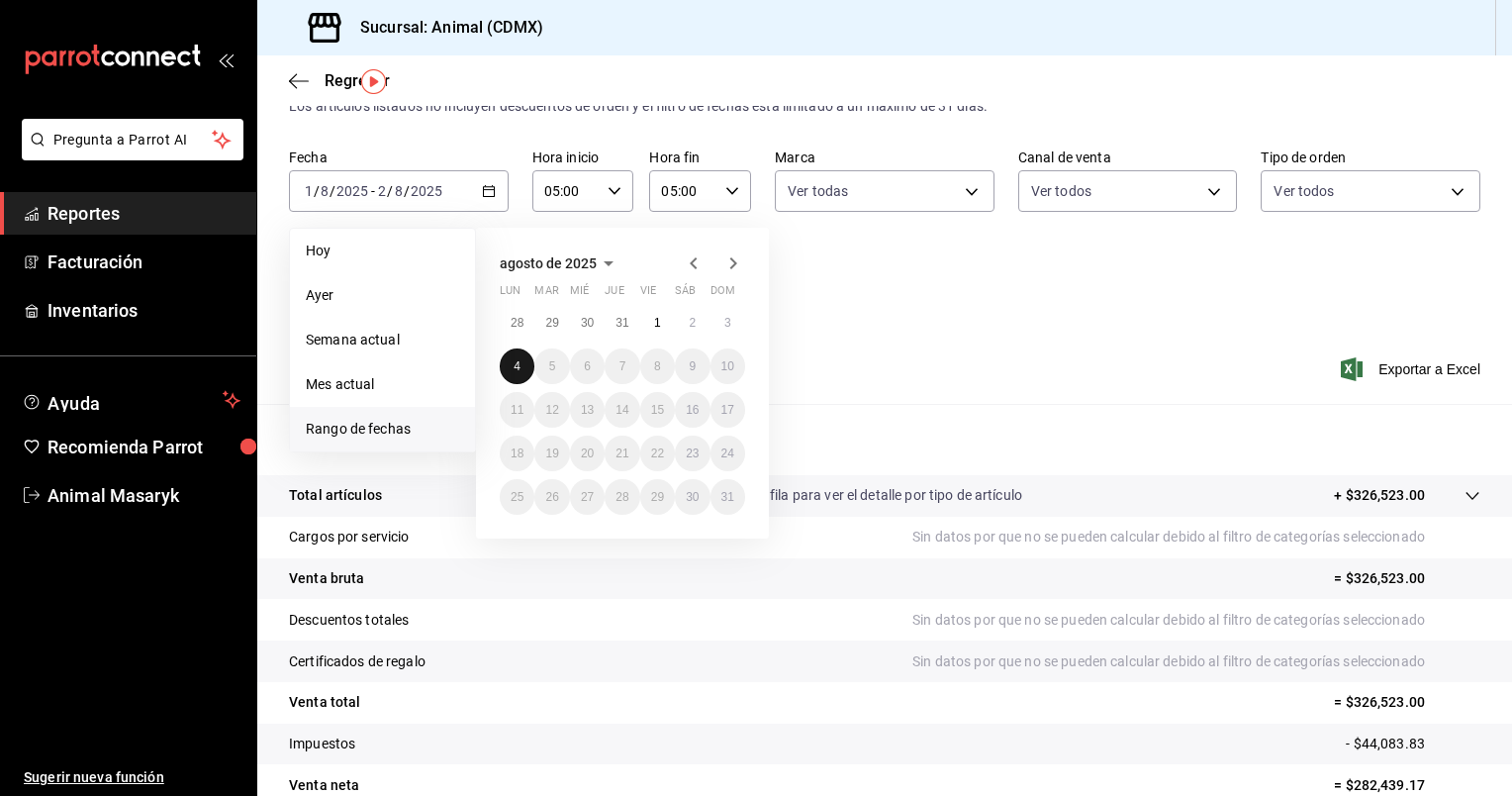click on "4" at bounding box center (517, 366) 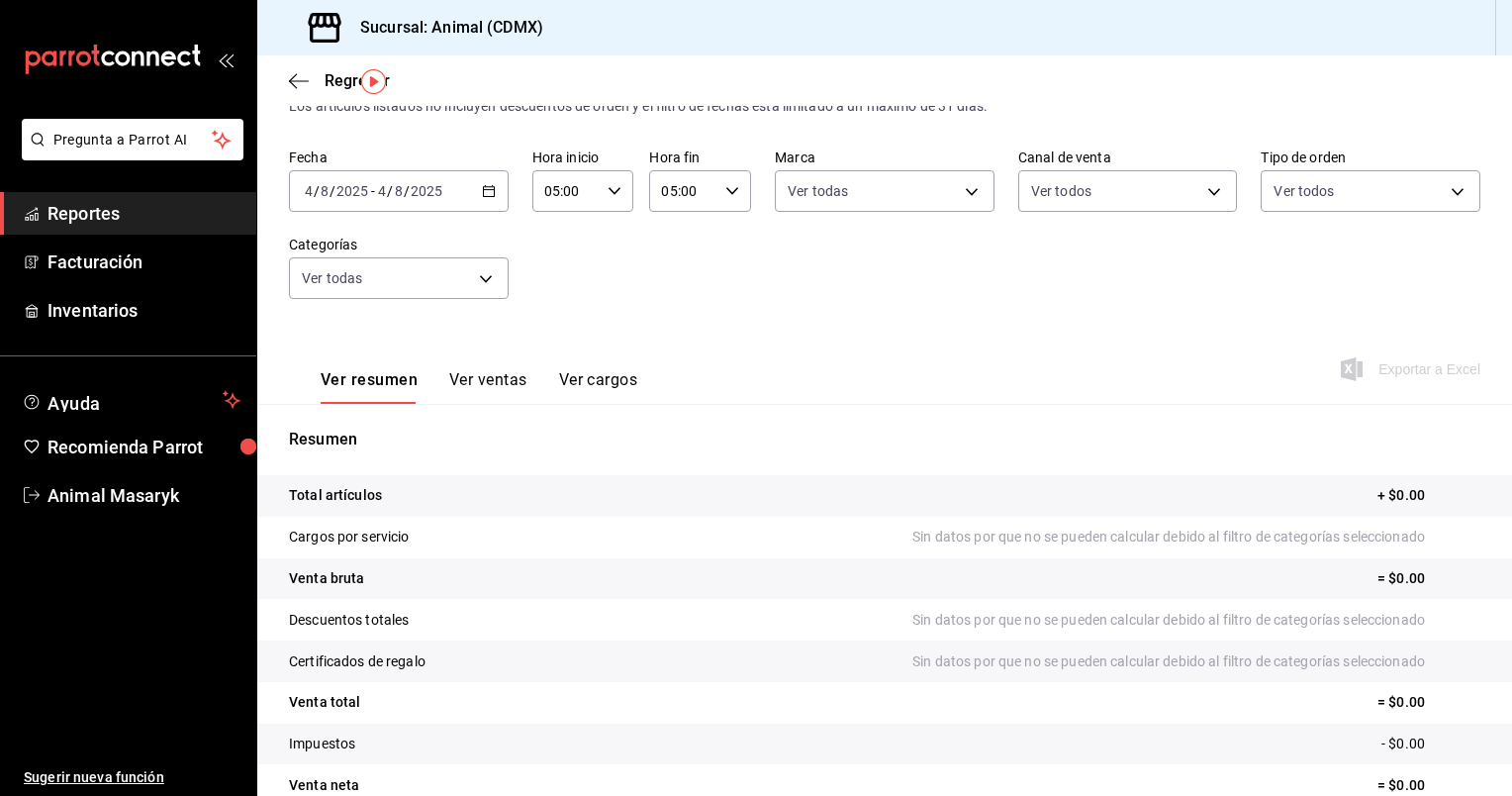 click 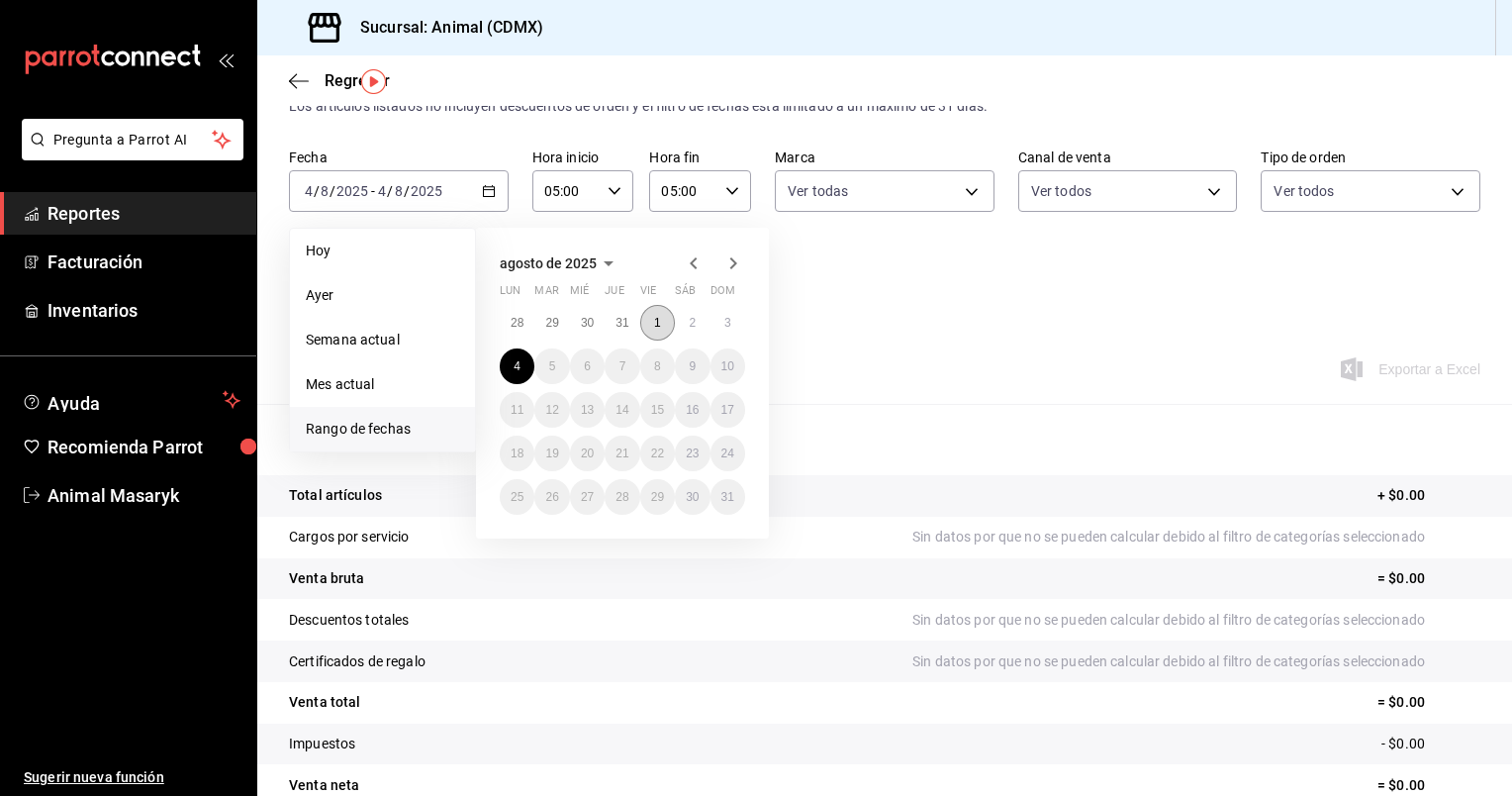 click on "1" at bounding box center [657, 323] 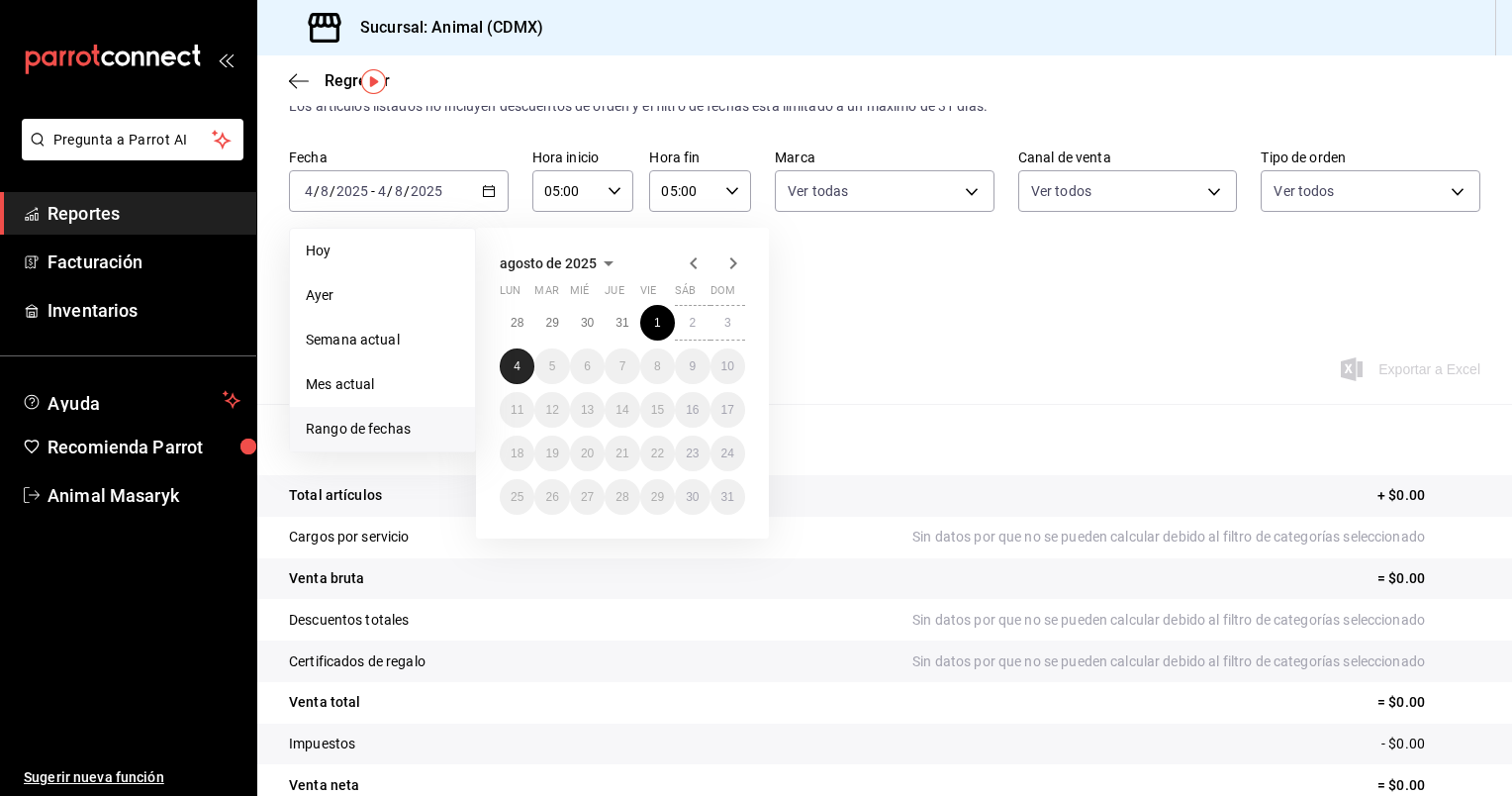 click on "4" at bounding box center [517, 366] 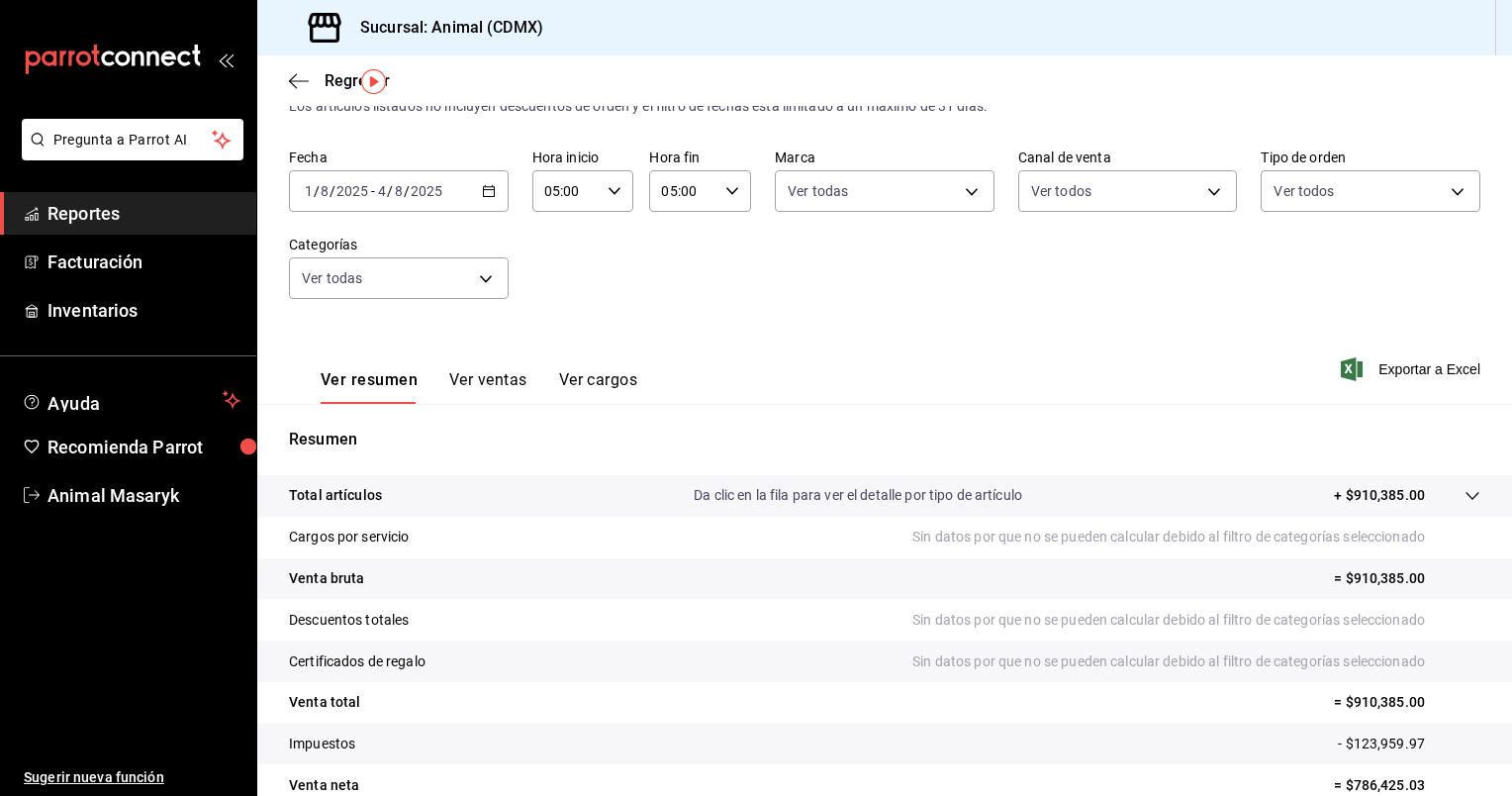 click 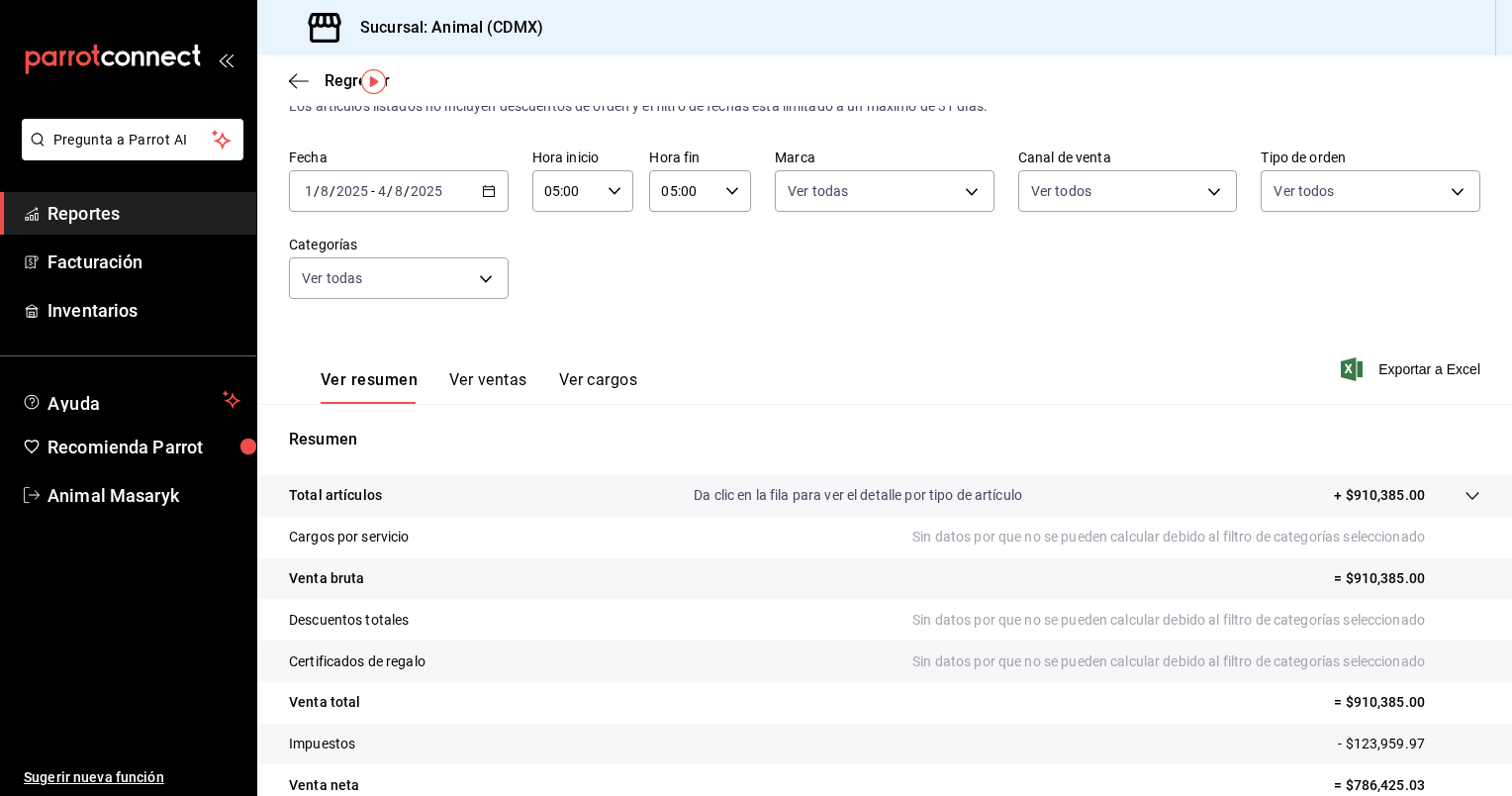 click 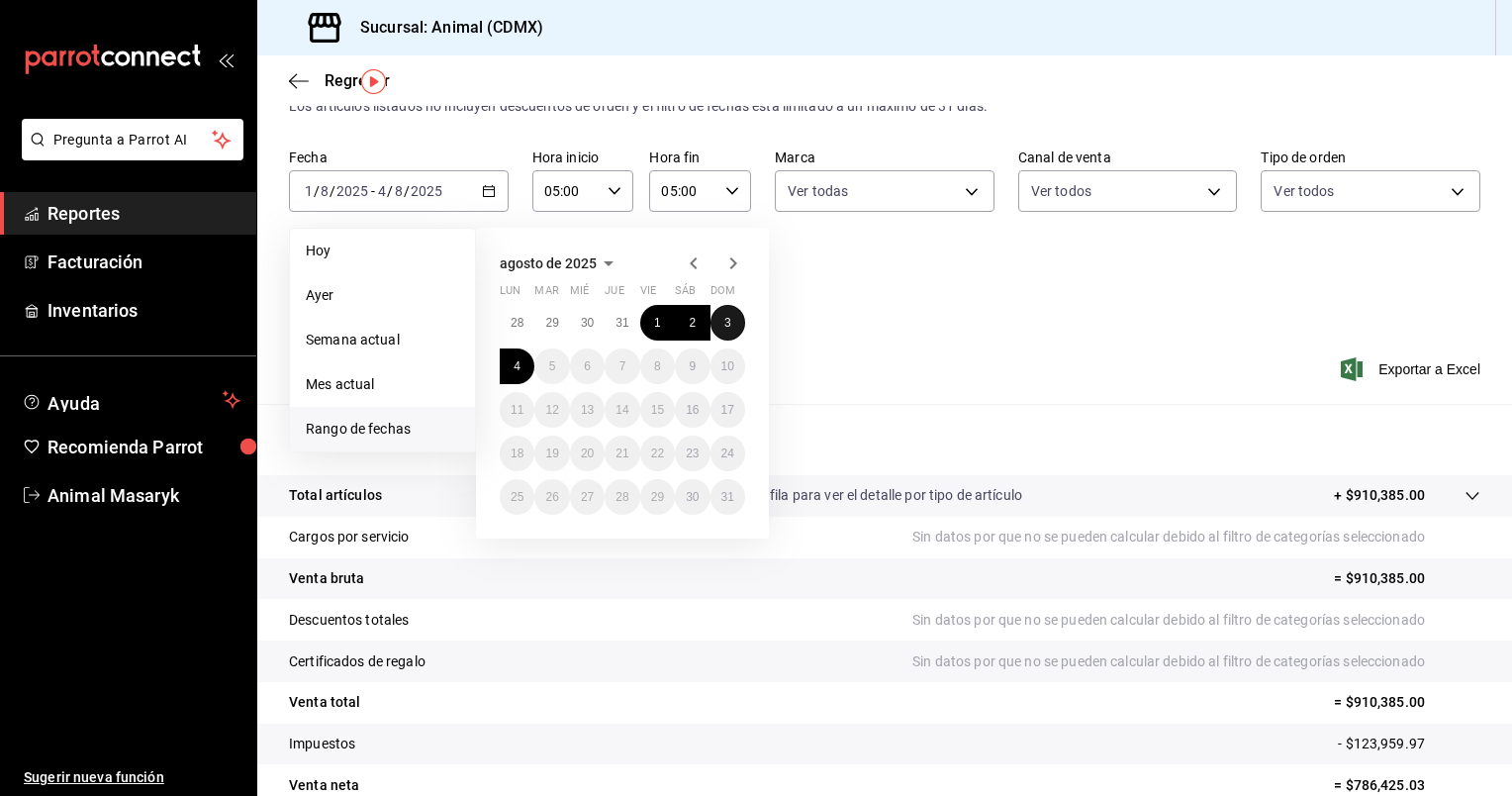 click on "3" at bounding box center (727, 323) 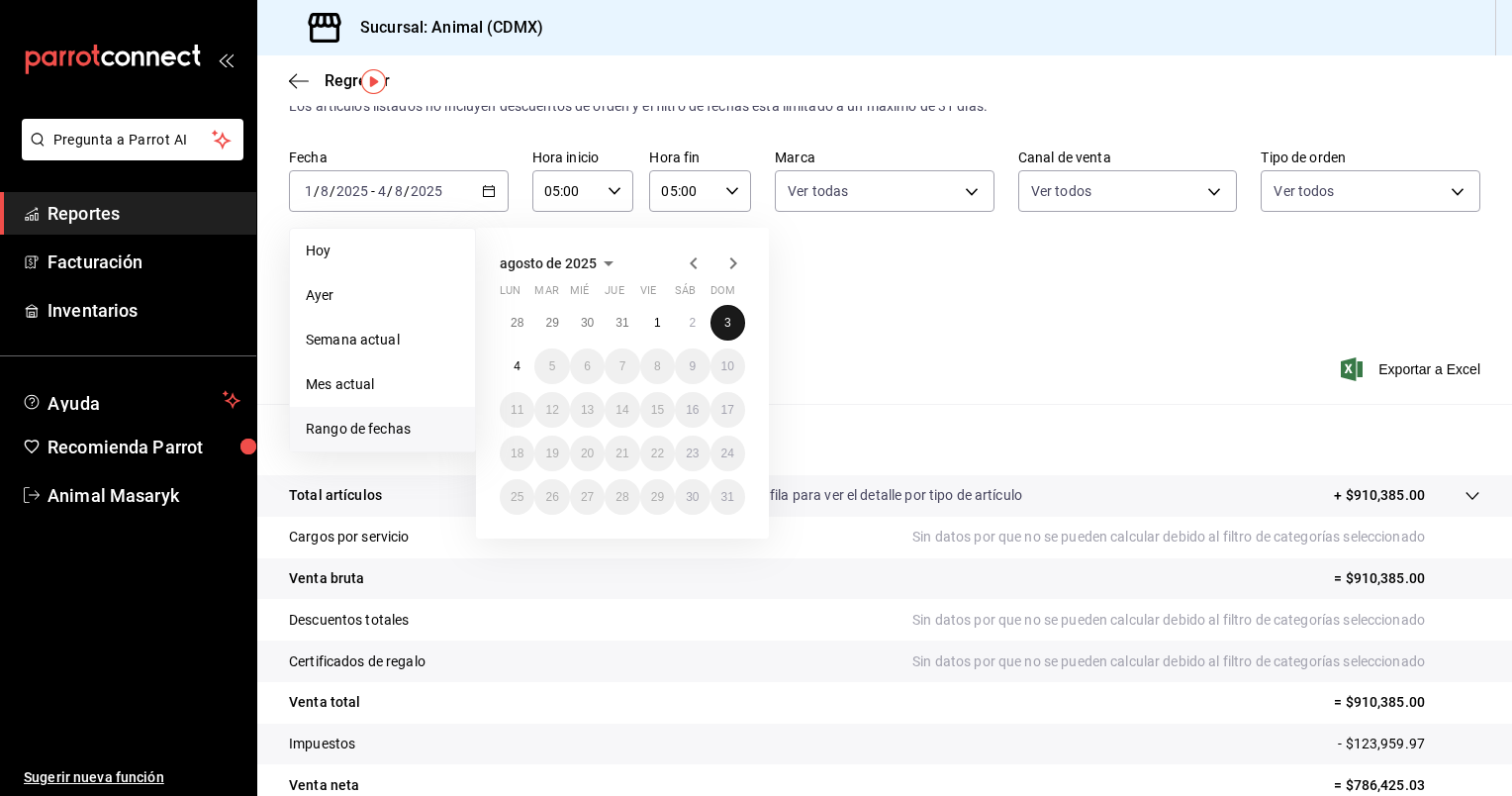 click on "3" at bounding box center (727, 323) 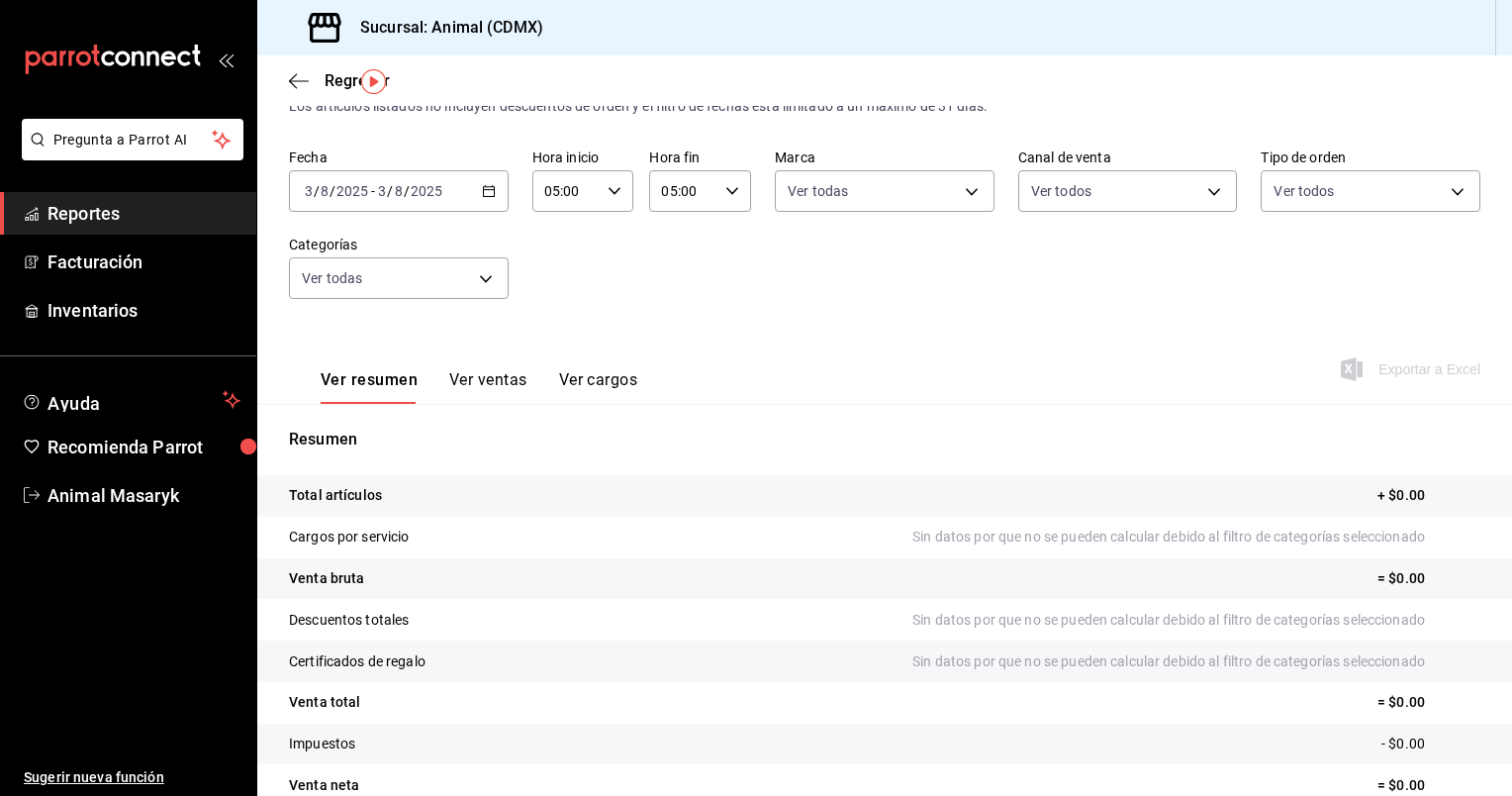 click on "05:00 Hora fin" at bounding box center [700, 191] 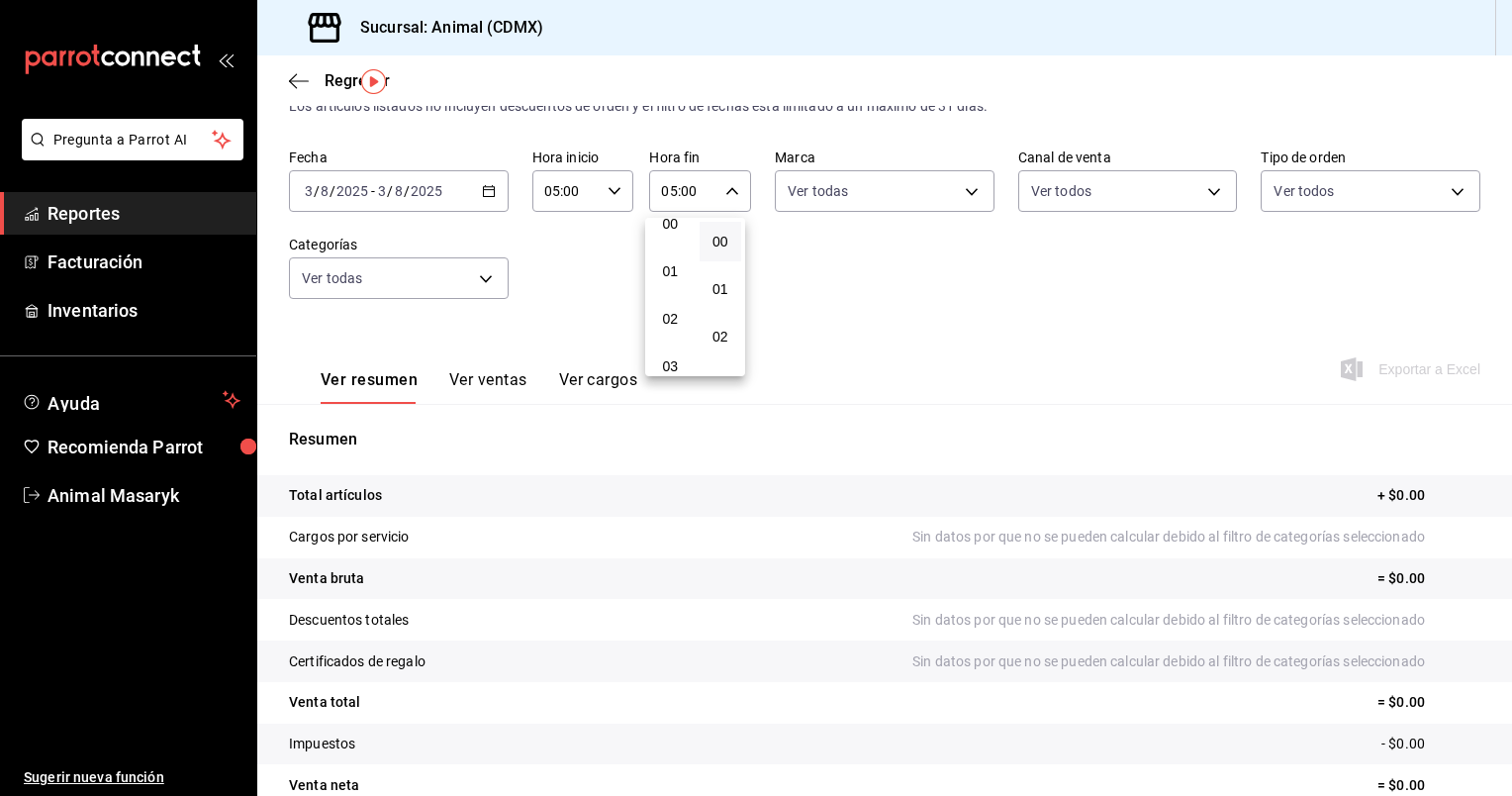 scroll, scrollTop: 0, scrollLeft: 0, axis: both 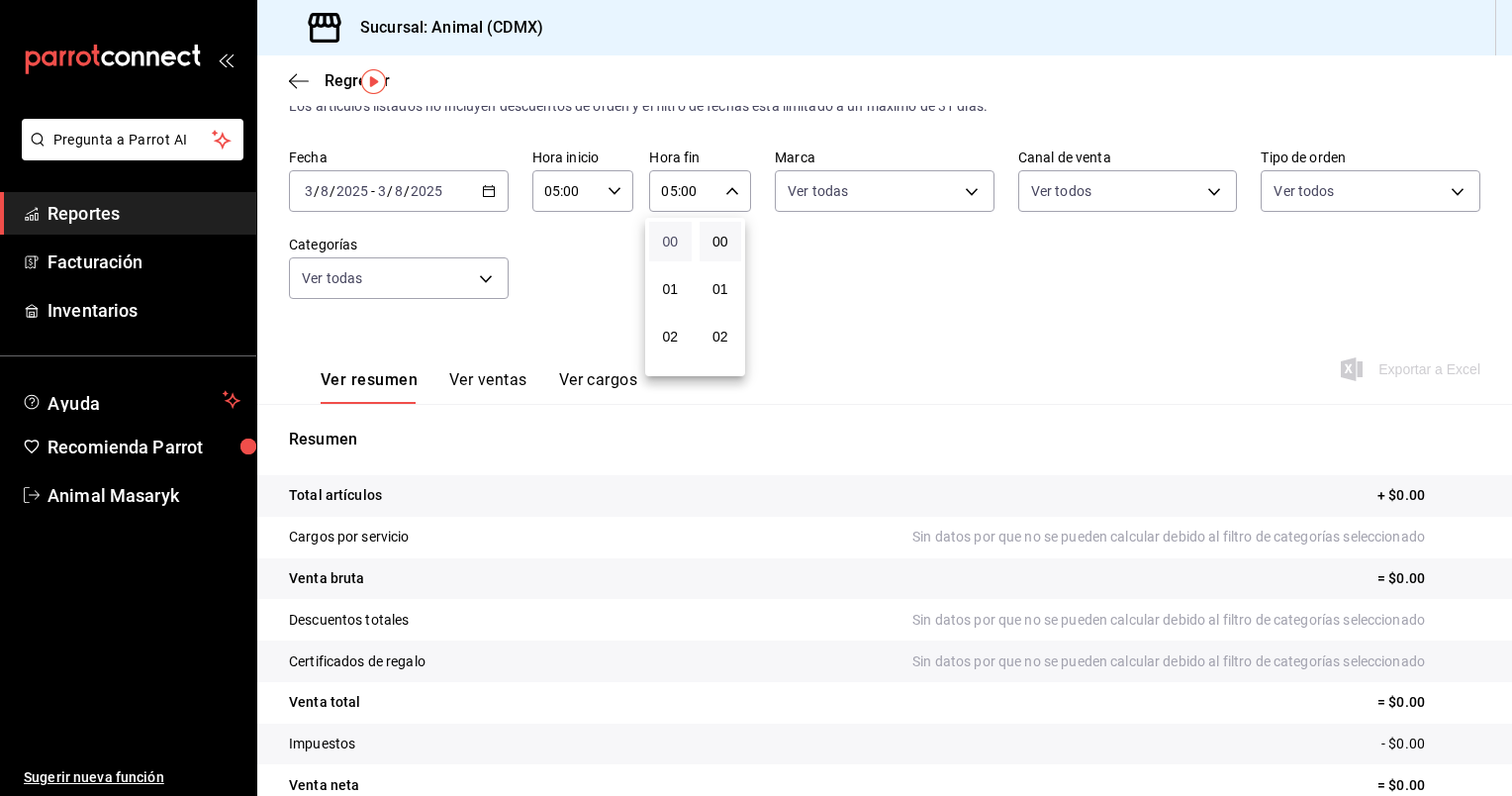 click on "00" at bounding box center (670, 242) 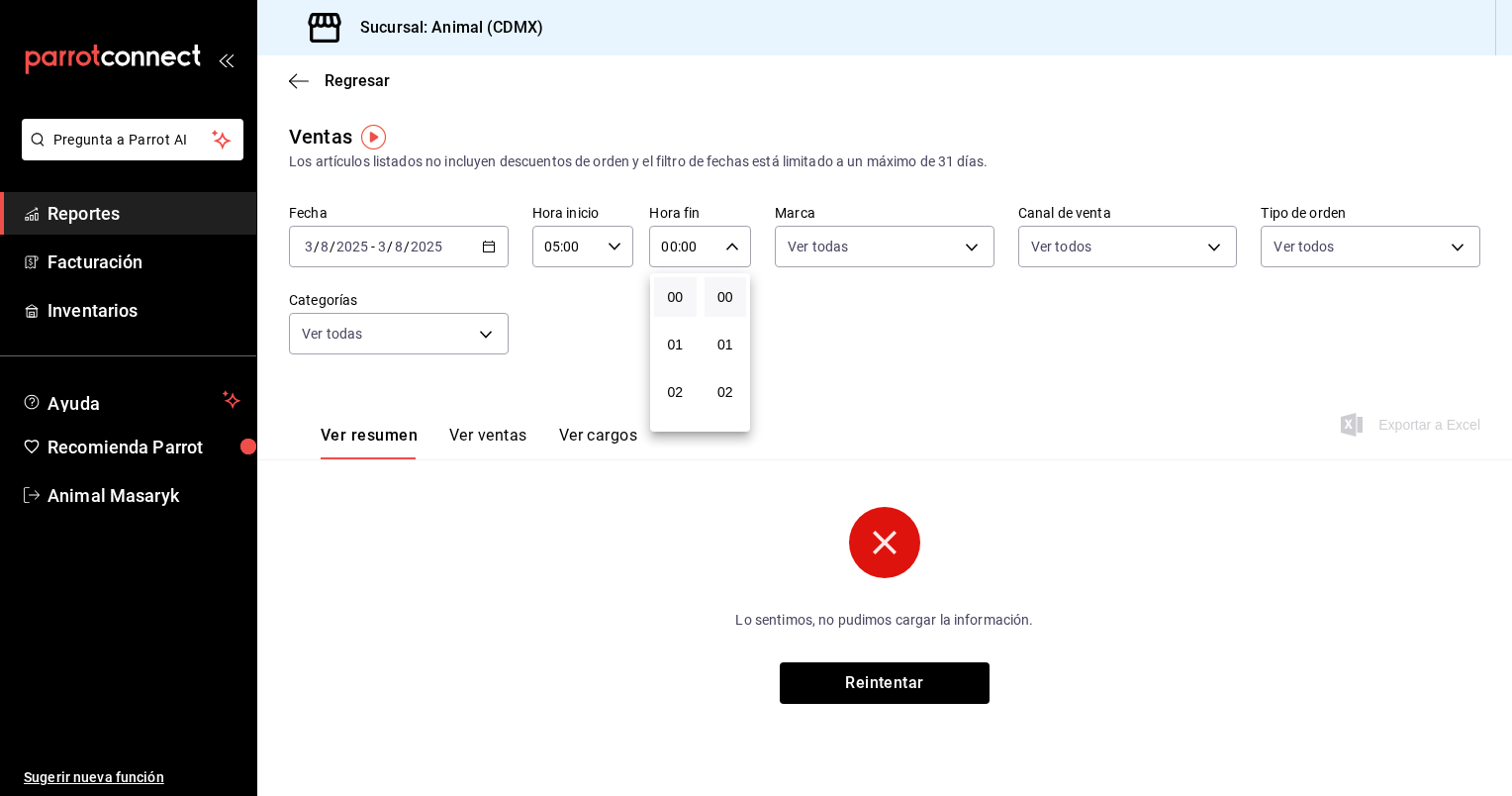 scroll, scrollTop: 0, scrollLeft: 0, axis: both 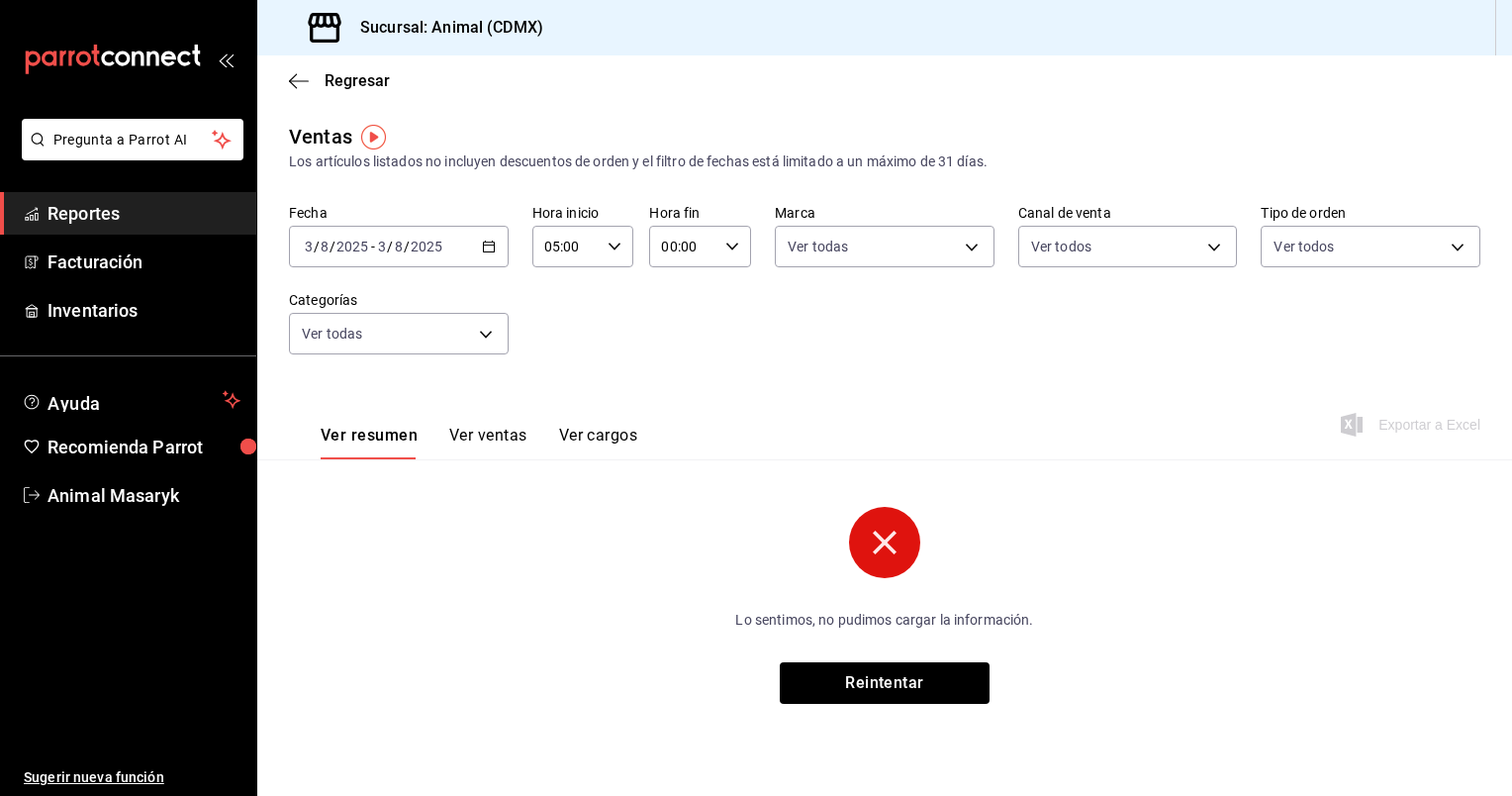 click on "05:00 Hora inicio" at bounding box center [583, 247] 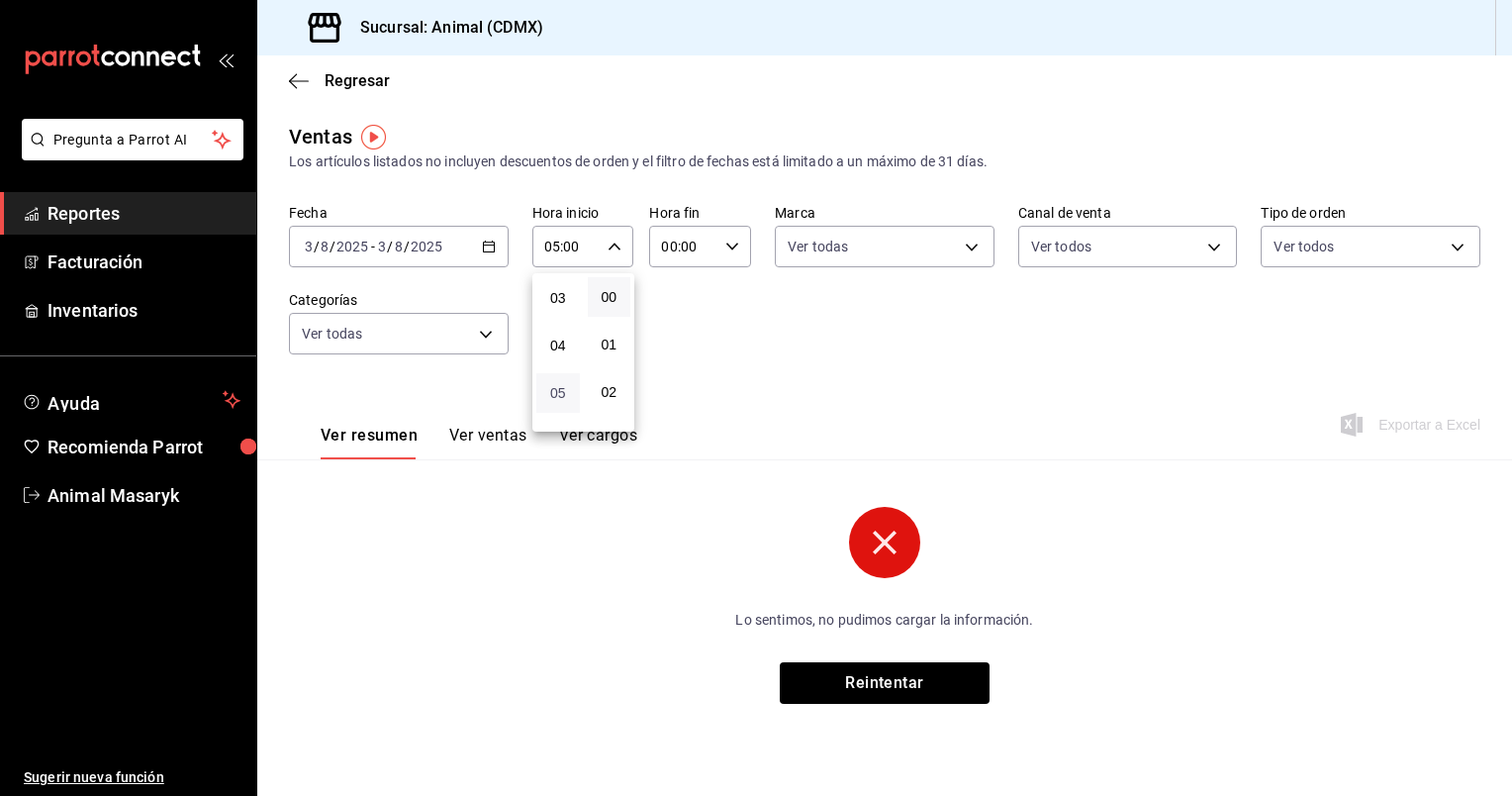 scroll, scrollTop: 0, scrollLeft: 0, axis: both 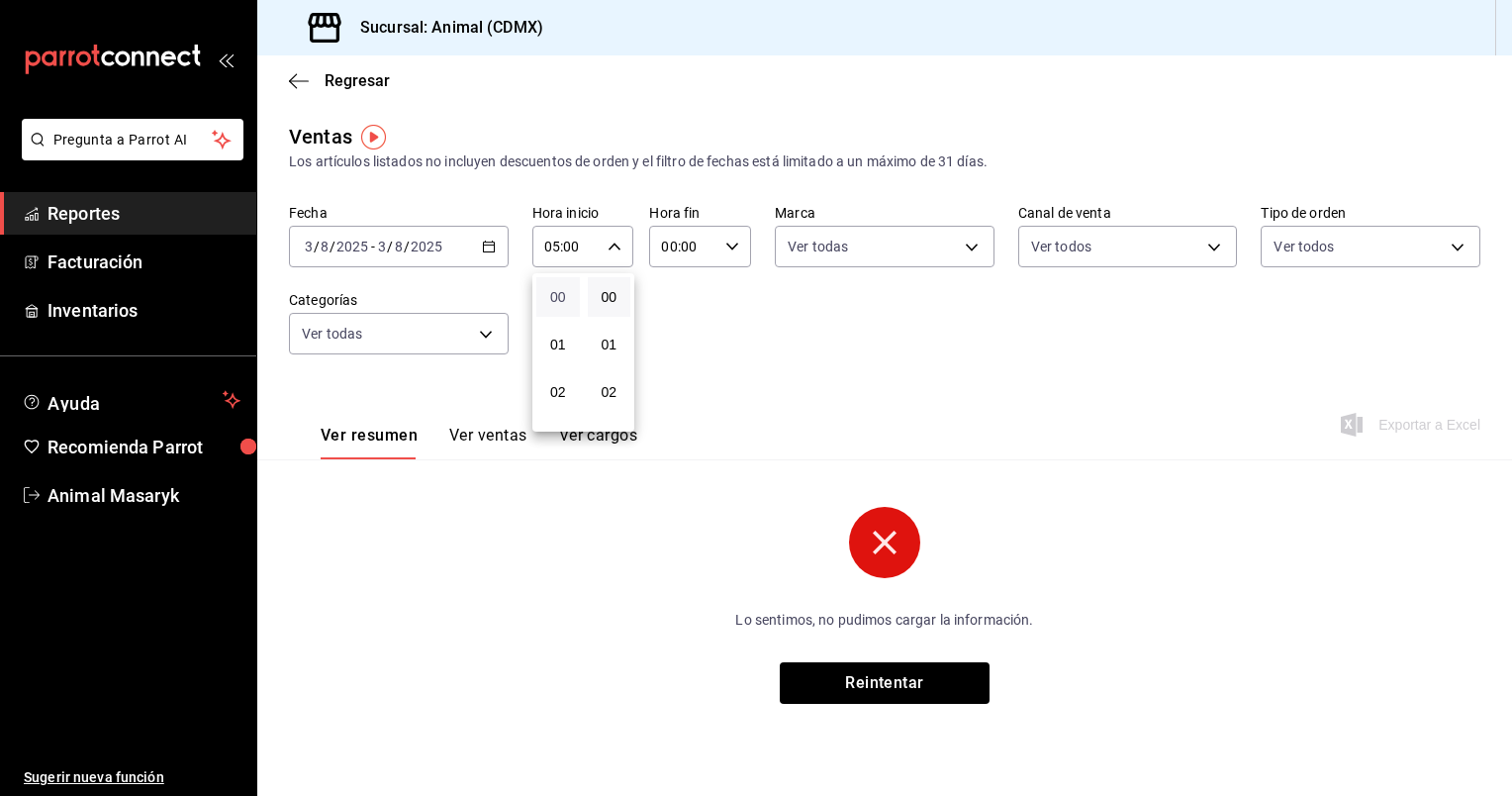 click on "00" at bounding box center (558, 297) 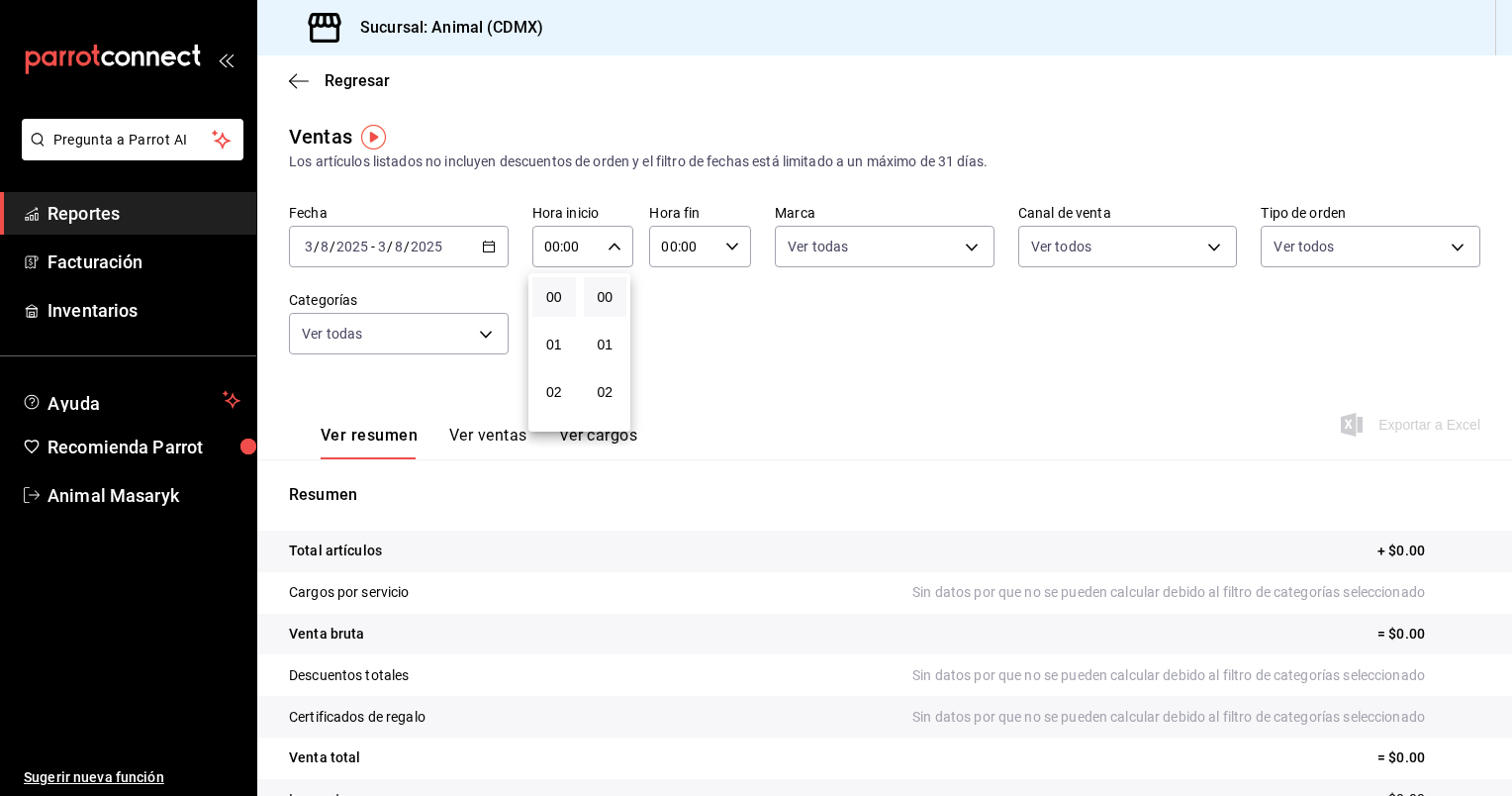 click at bounding box center [756, 398] 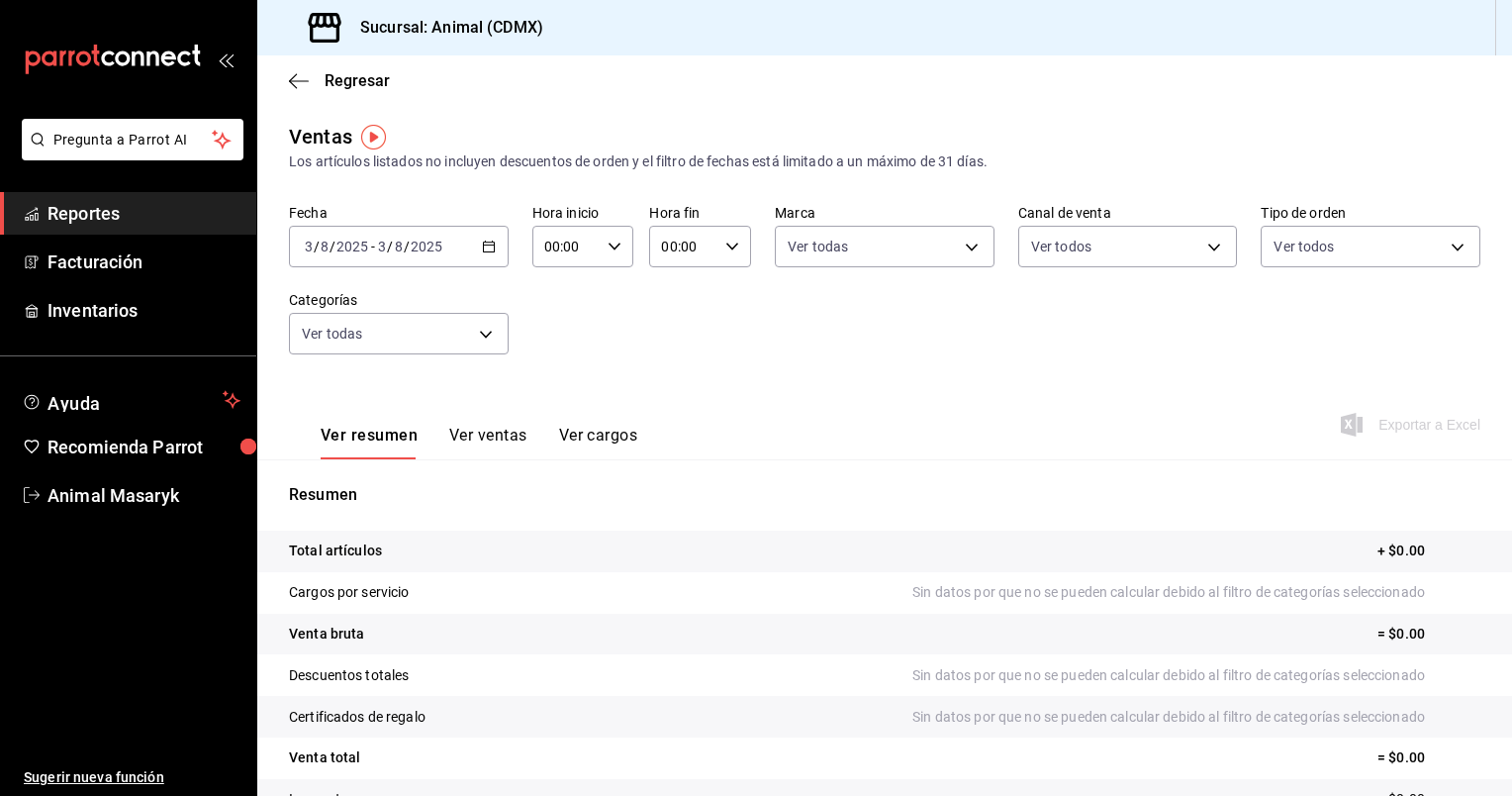 click 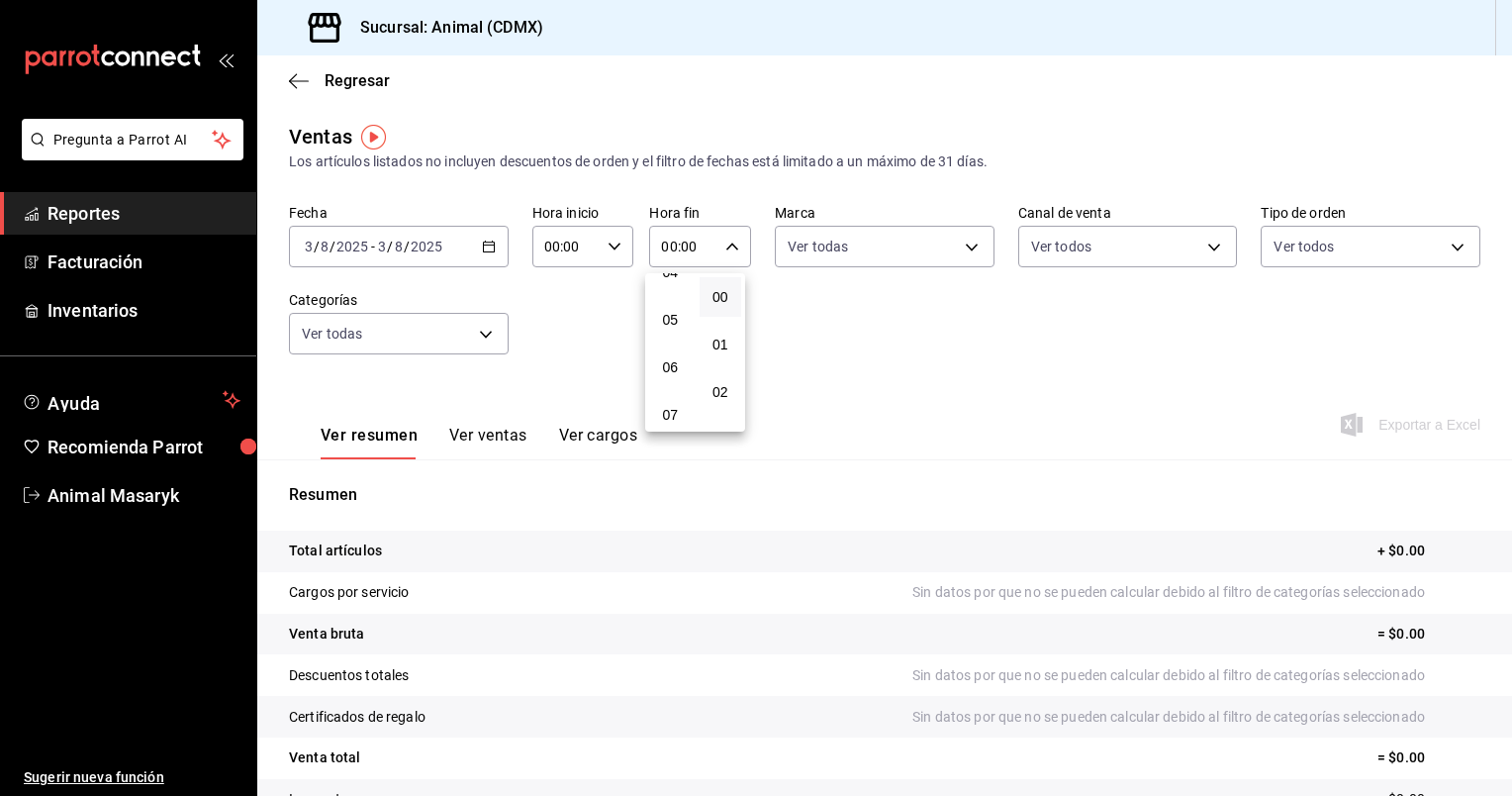 scroll, scrollTop: 202, scrollLeft: 0, axis: vertical 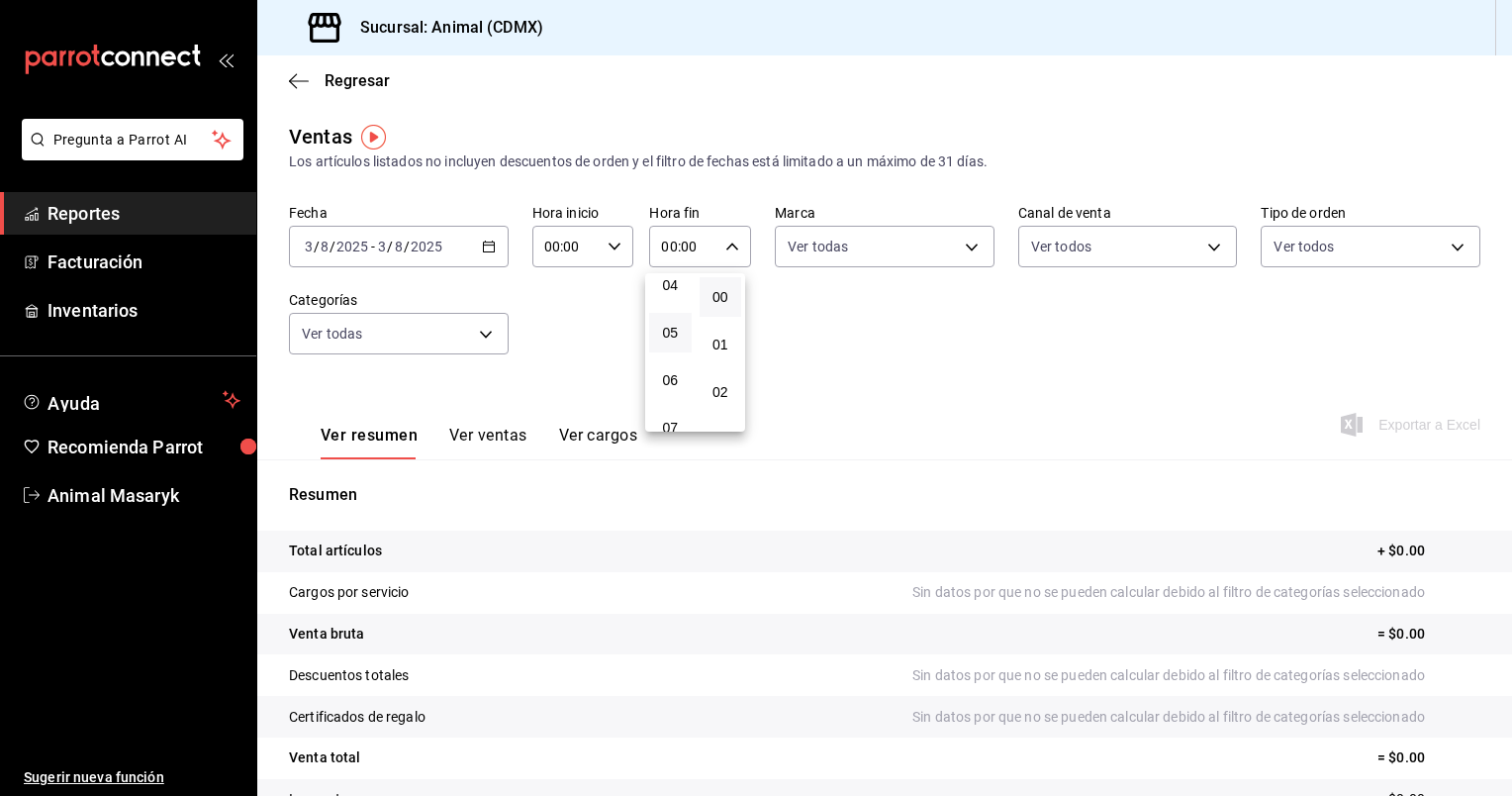 click on "05" at bounding box center (670, 333) 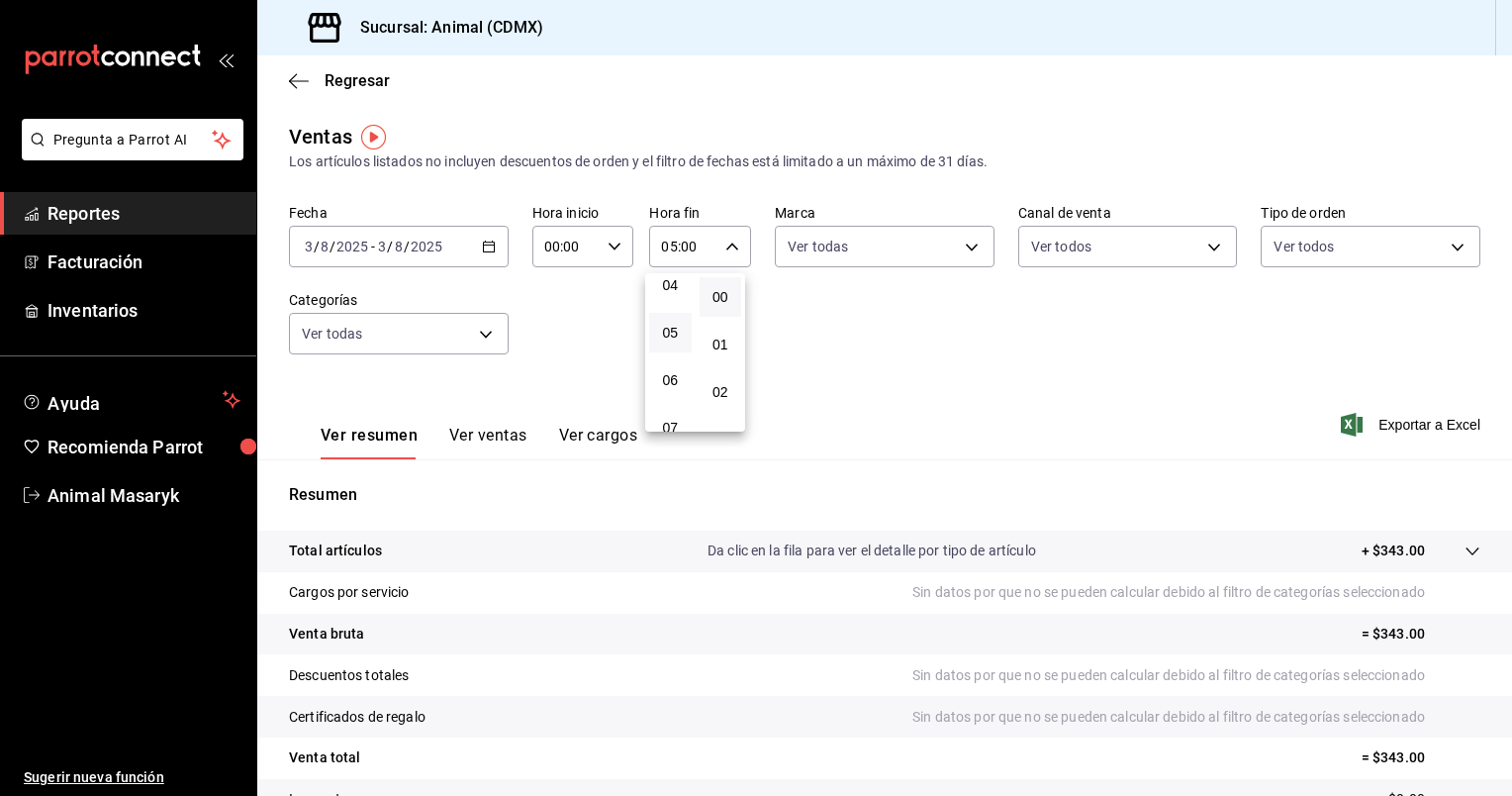 click at bounding box center (756, 398) 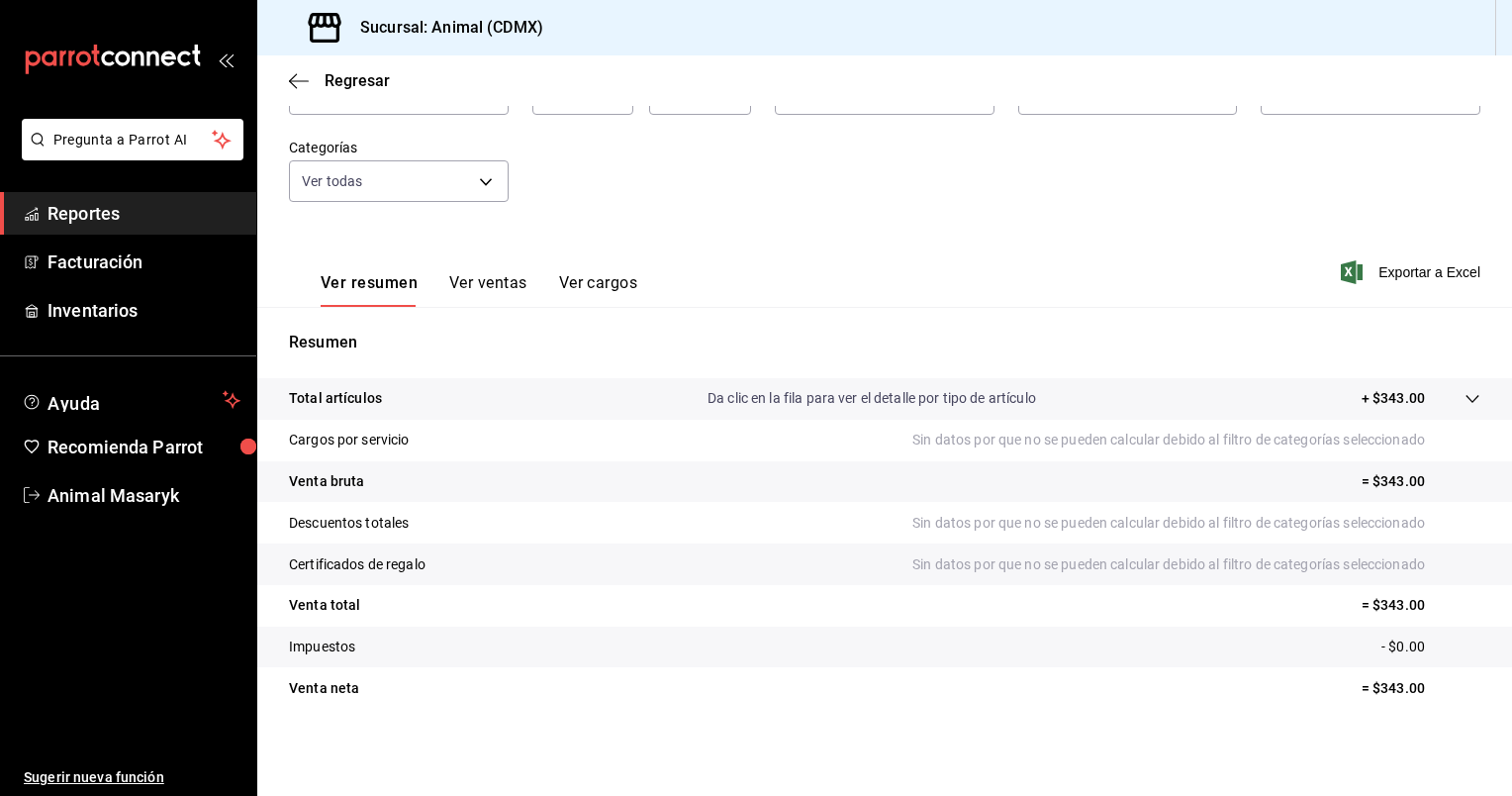 scroll, scrollTop: 0, scrollLeft: 0, axis: both 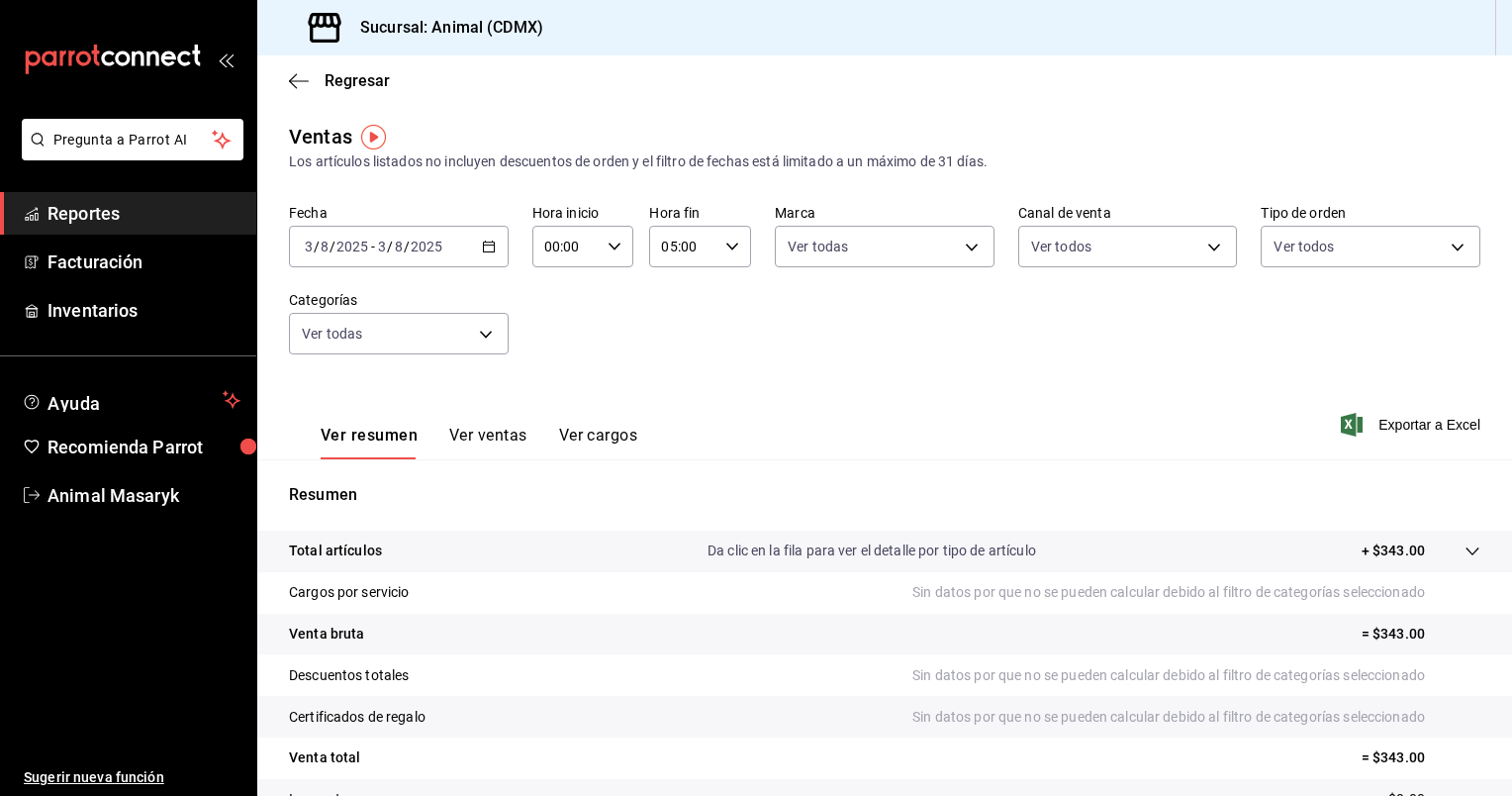click 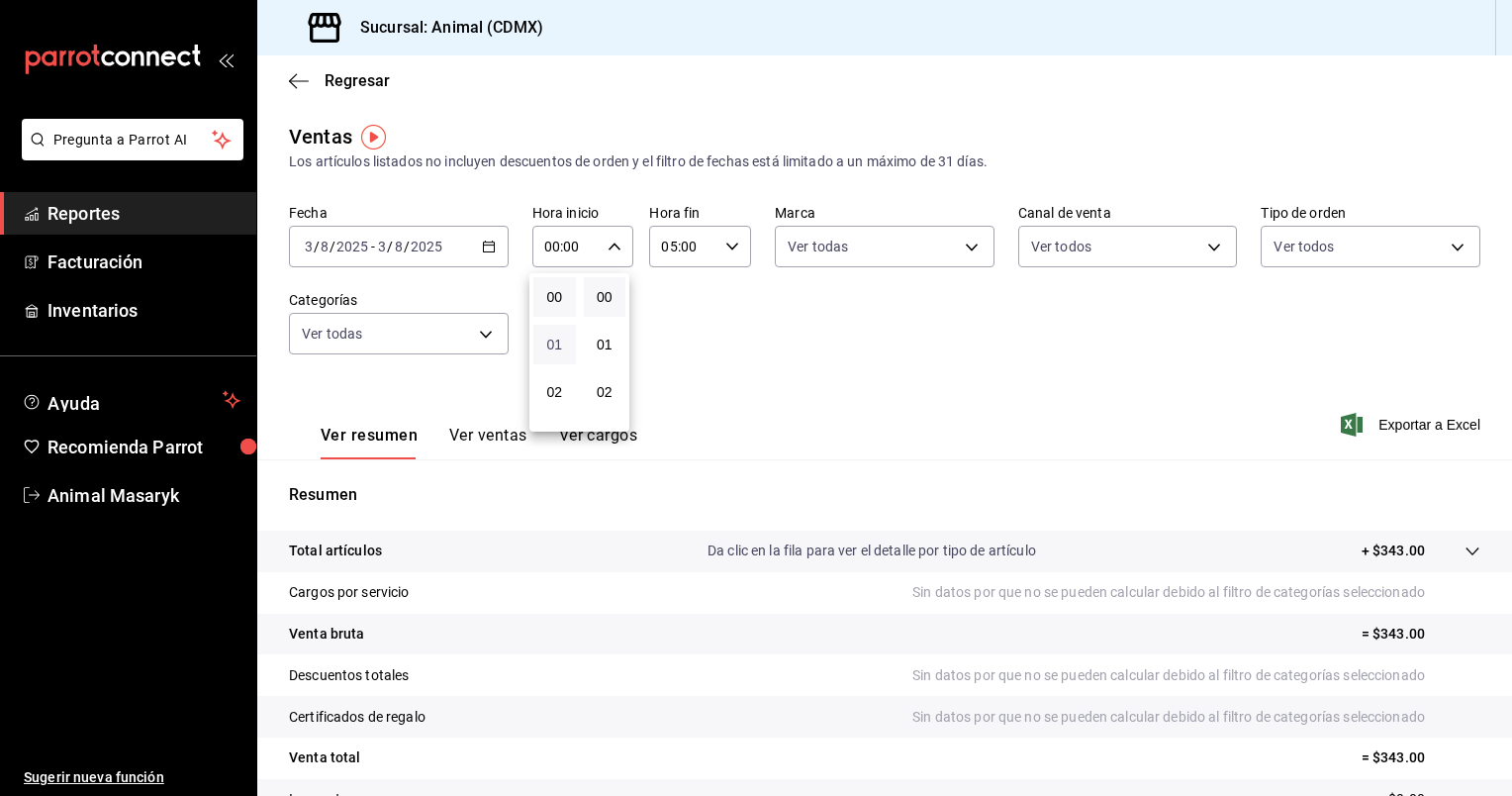 click on "01" at bounding box center (554, 345) 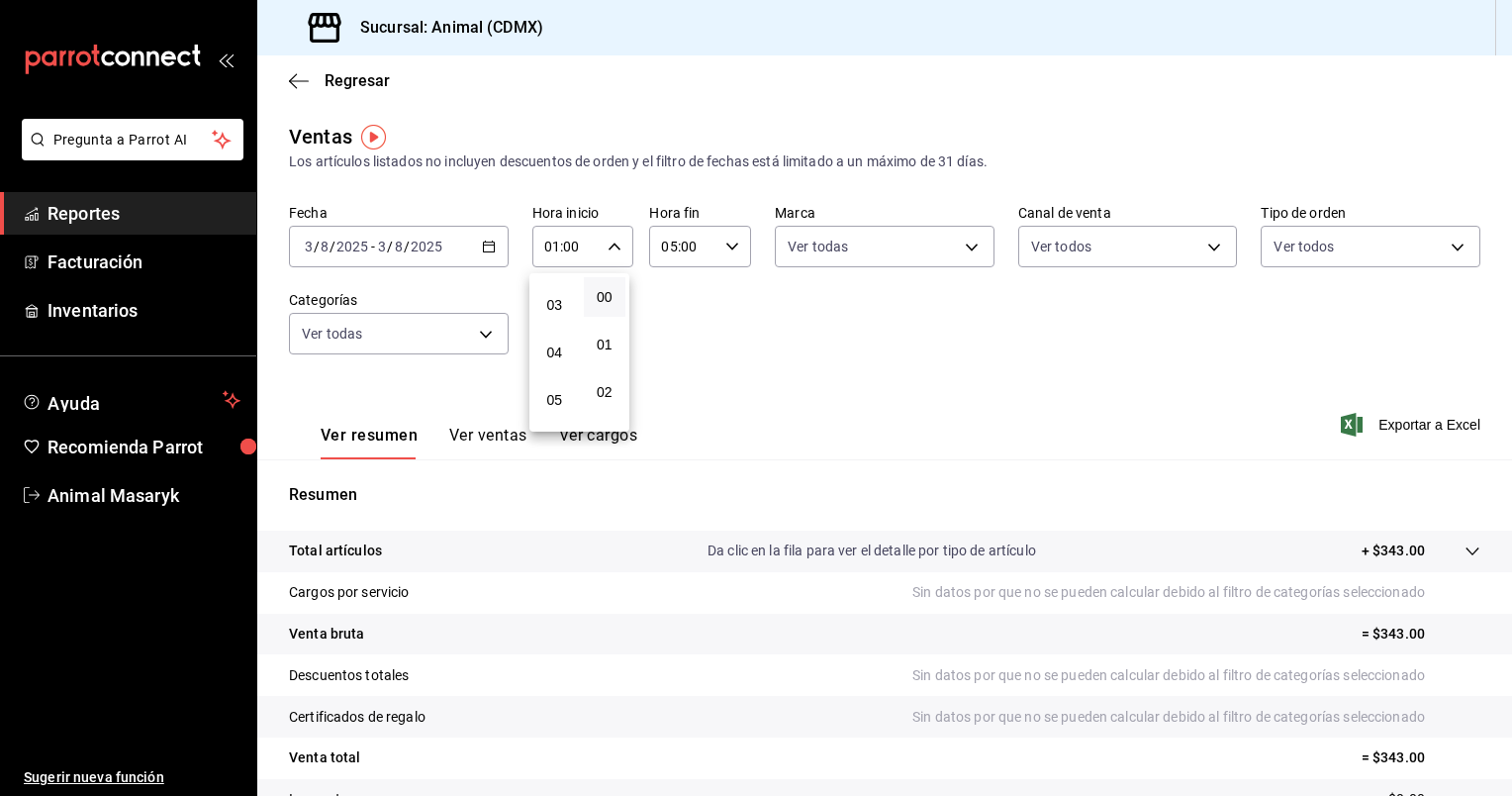 scroll, scrollTop: 138, scrollLeft: 0, axis: vertical 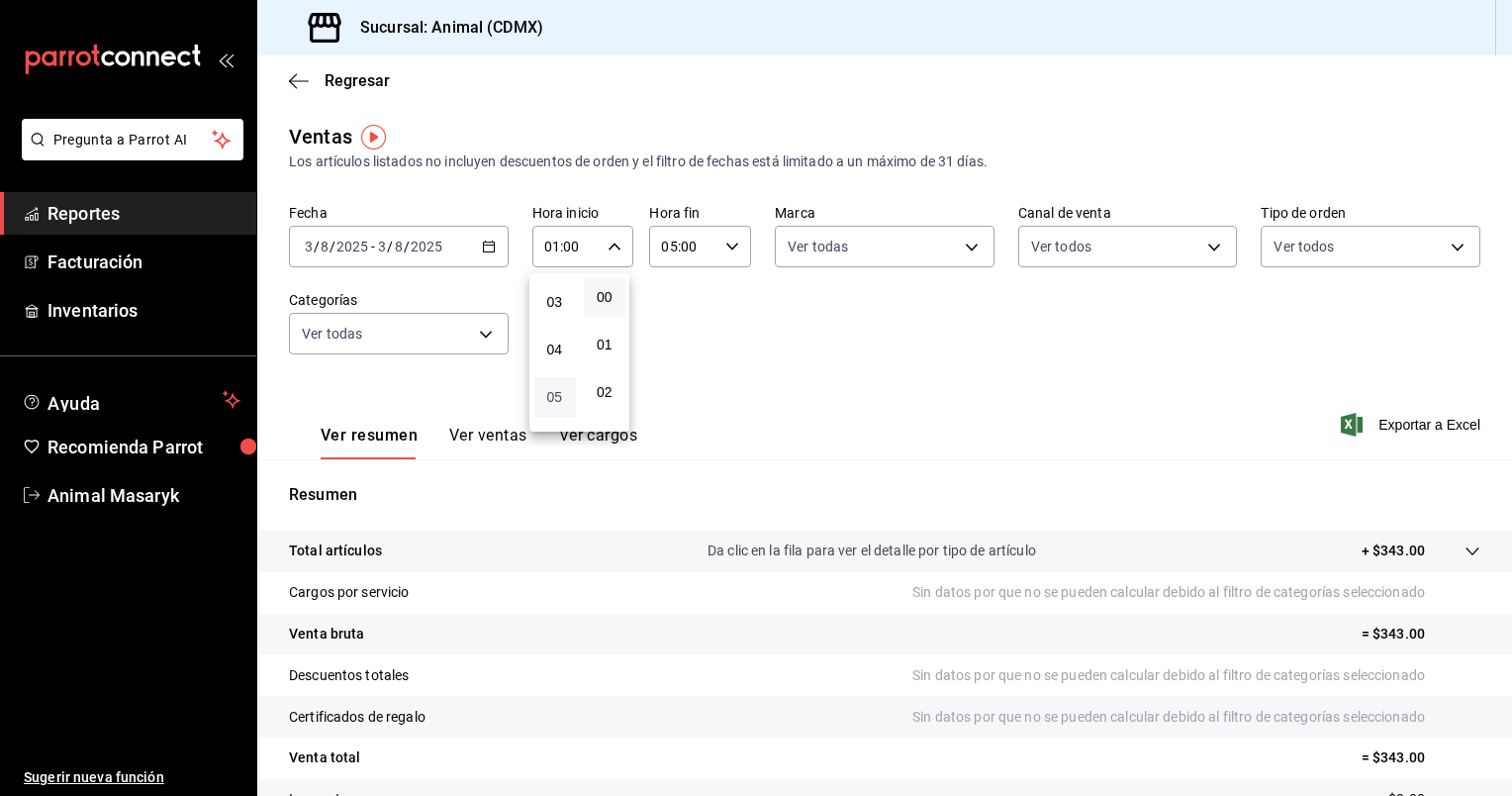 click on "05" at bounding box center (554, 397) 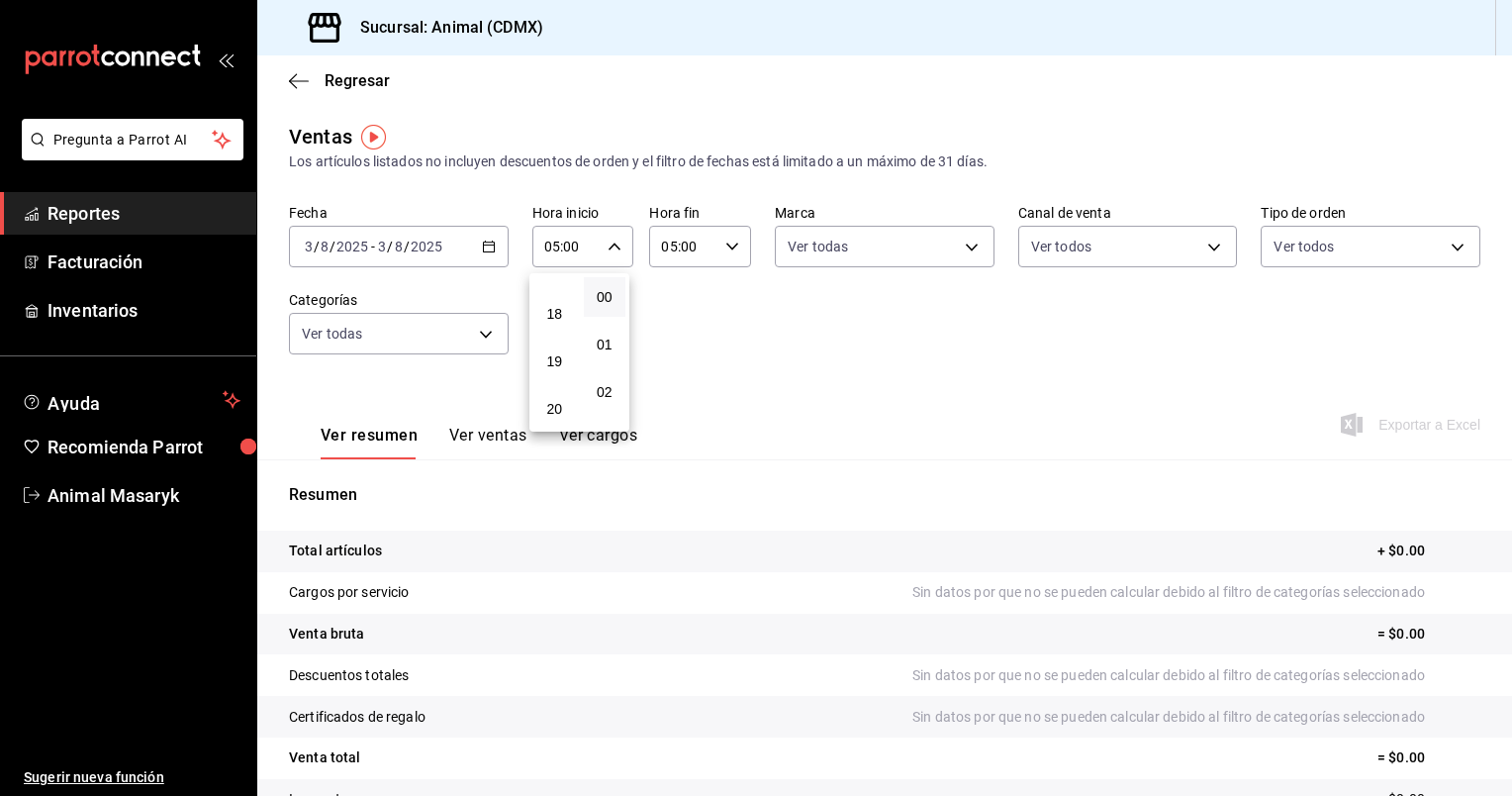 scroll, scrollTop: 1001, scrollLeft: 0, axis: vertical 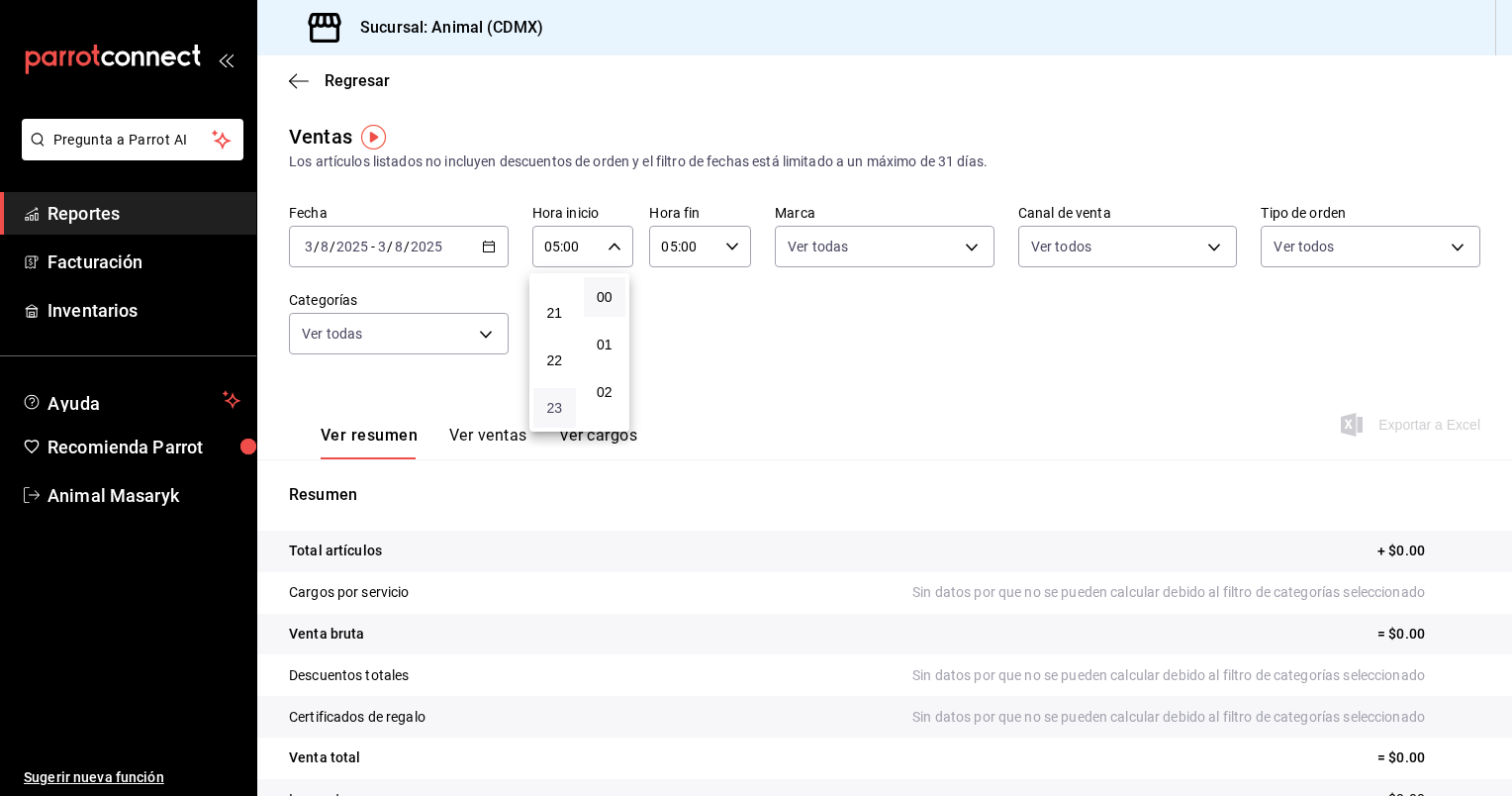 click on "23" at bounding box center (554, 408) 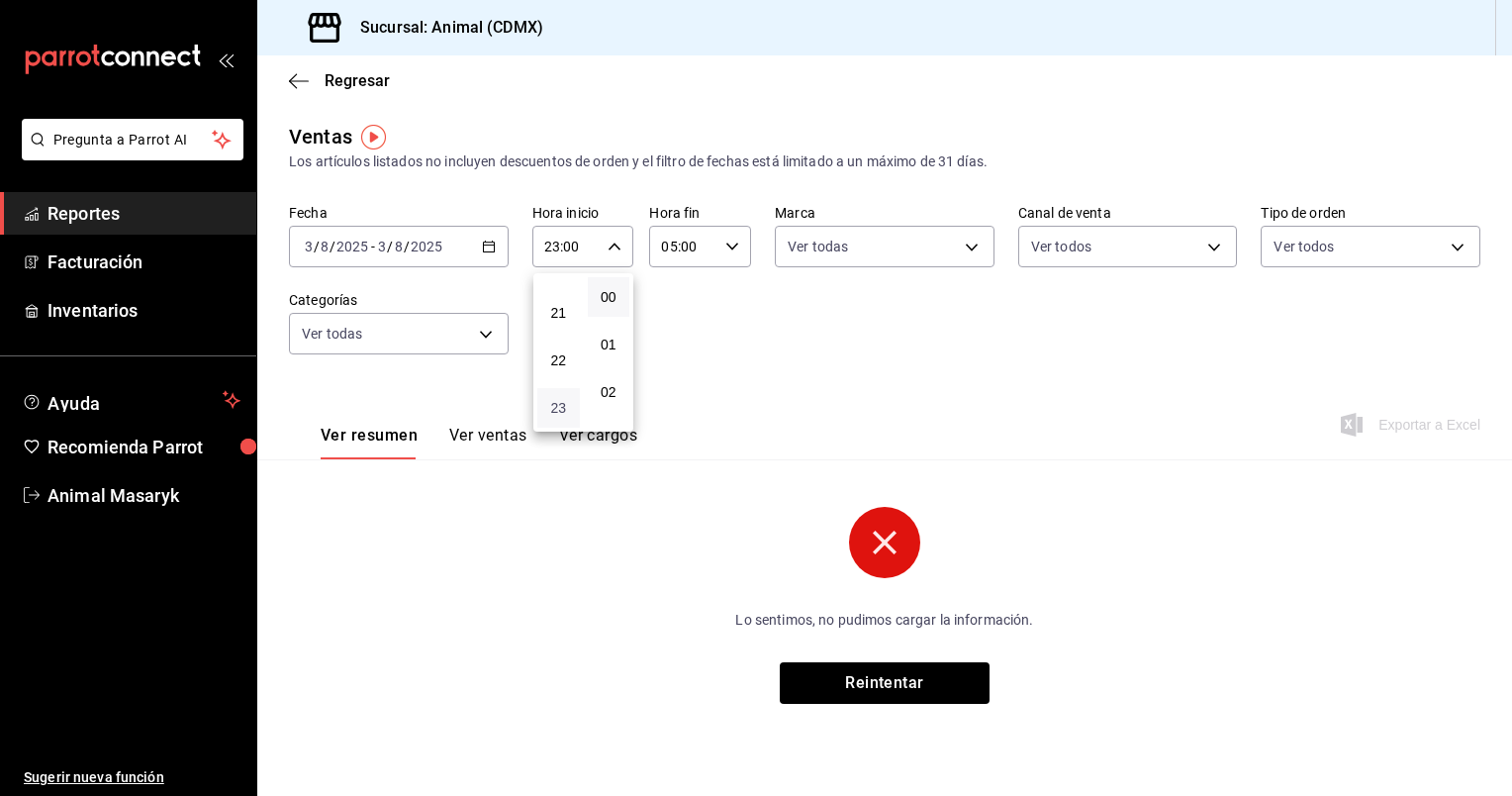 click on "23" at bounding box center (558, 408) 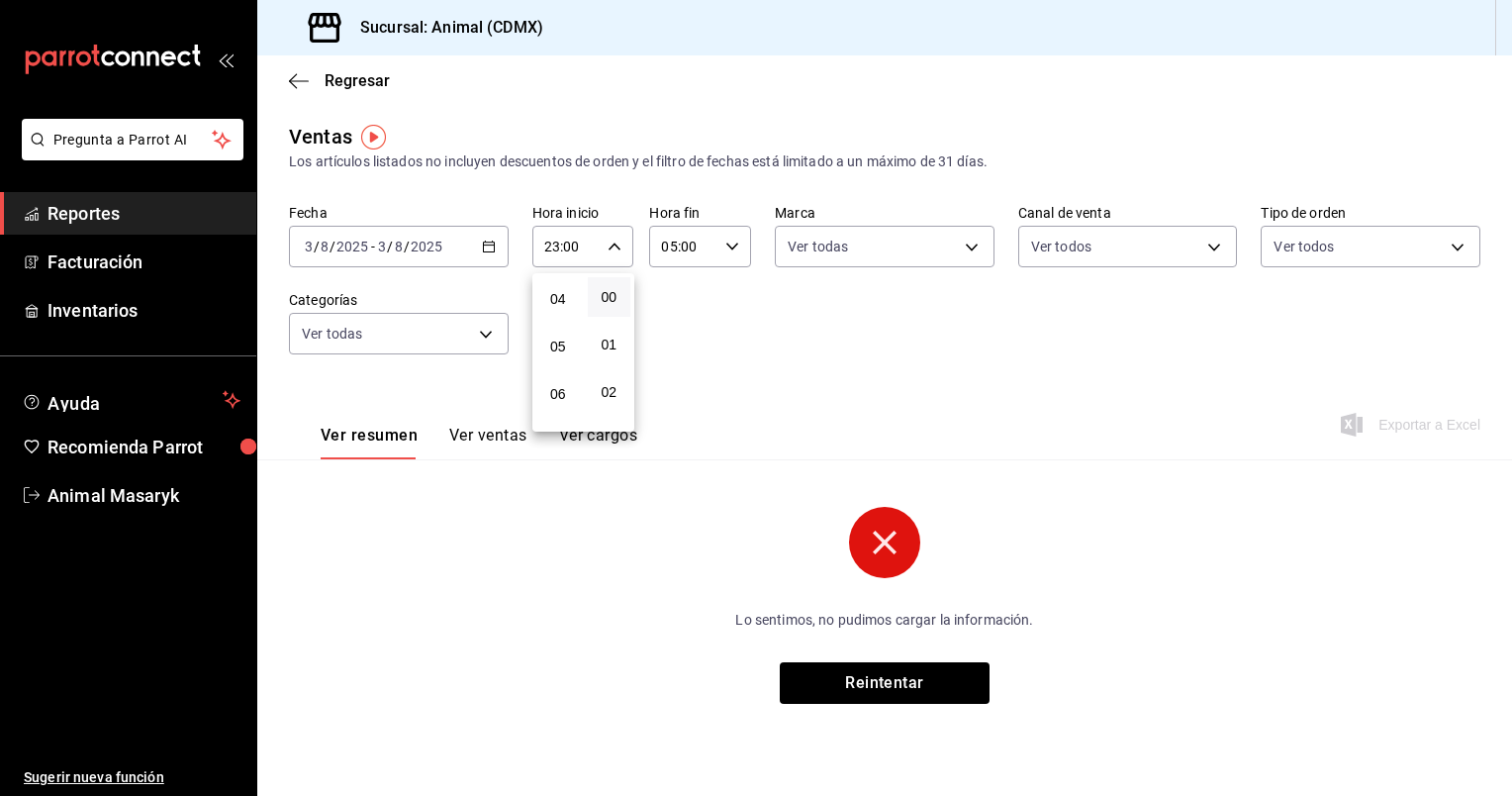 scroll, scrollTop: 0, scrollLeft: 0, axis: both 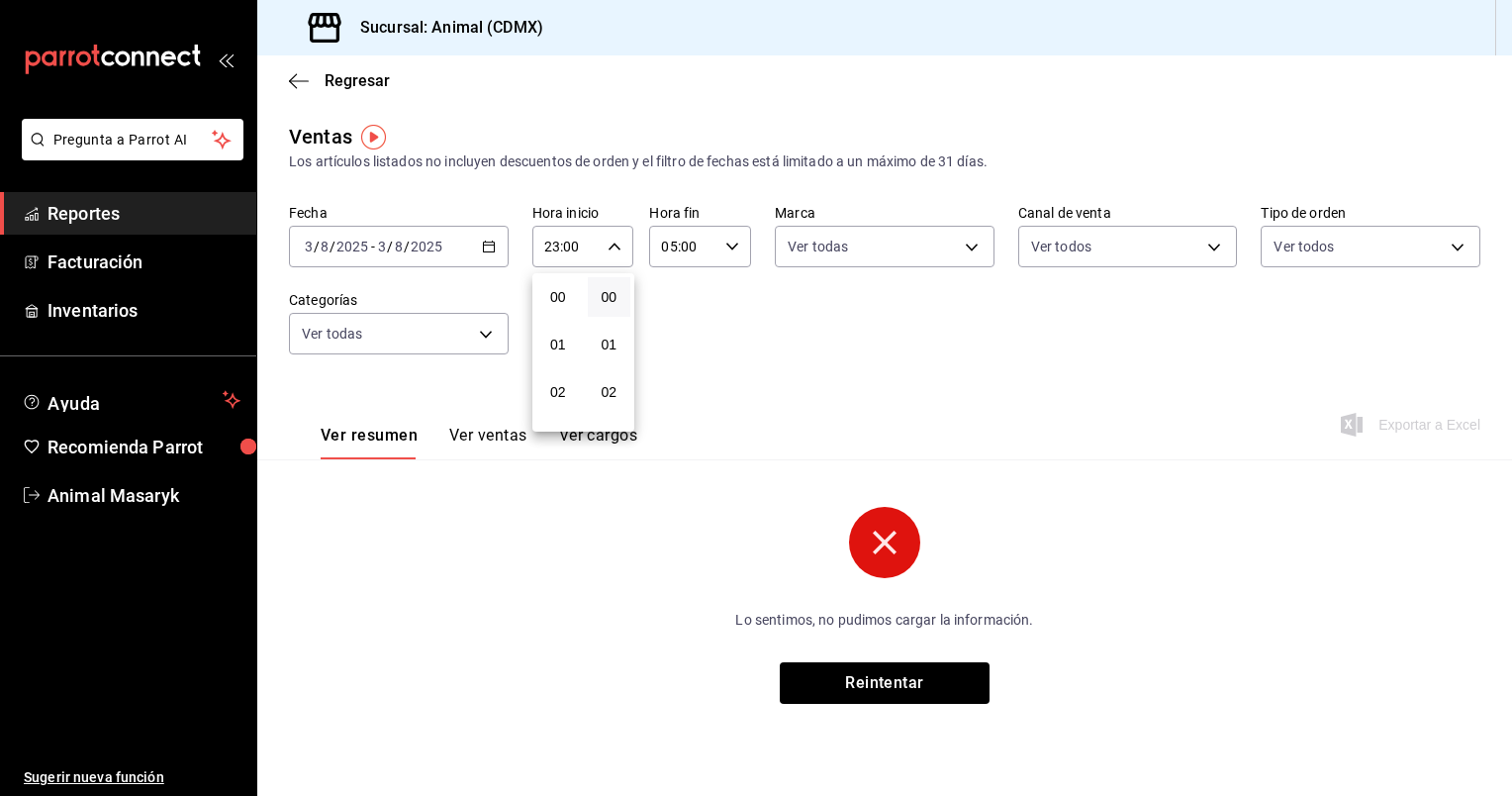 click at bounding box center (756, 398) 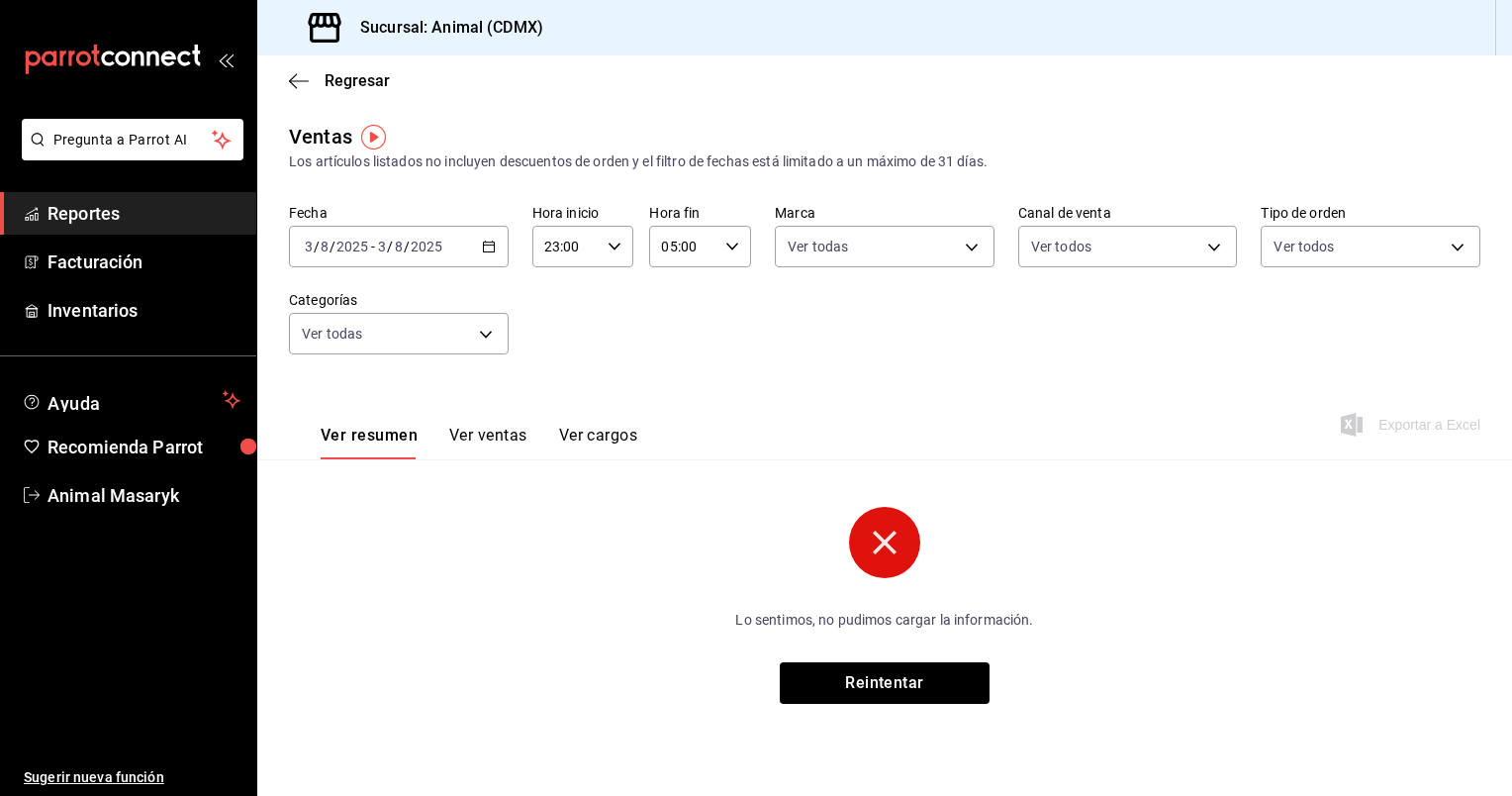 click 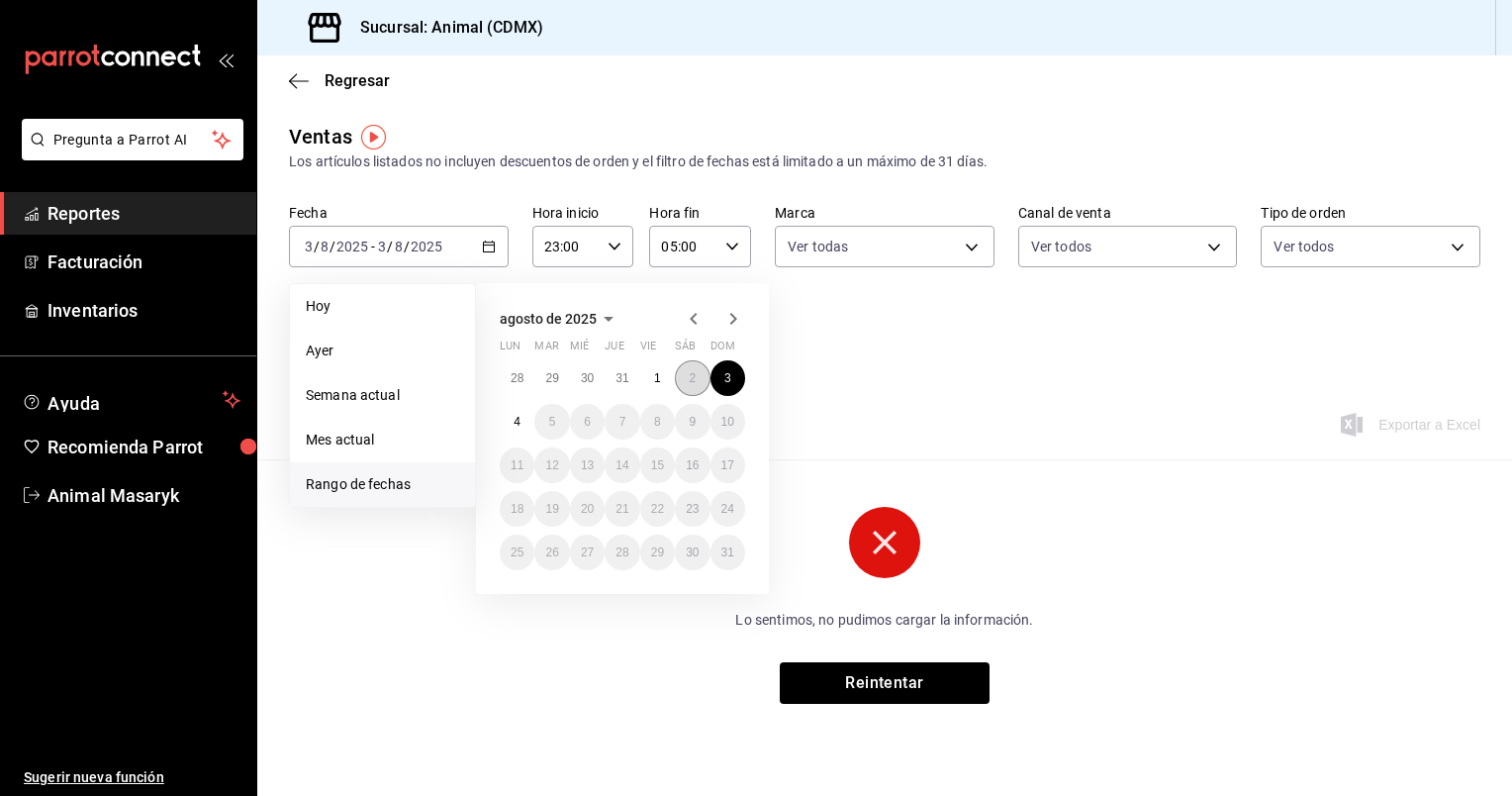 click on "2" at bounding box center (692, 378) 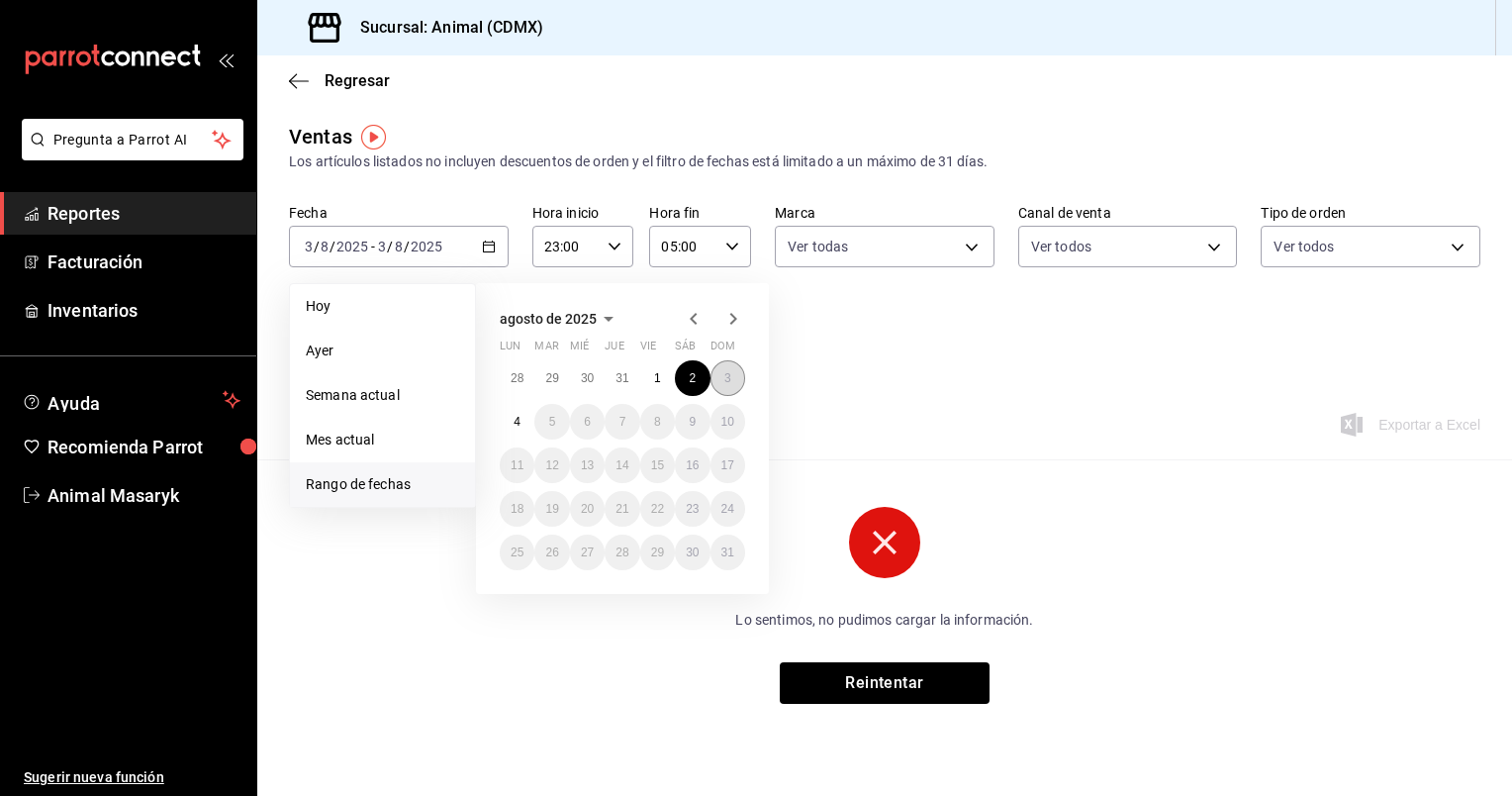 click on "3" at bounding box center (727, 378) 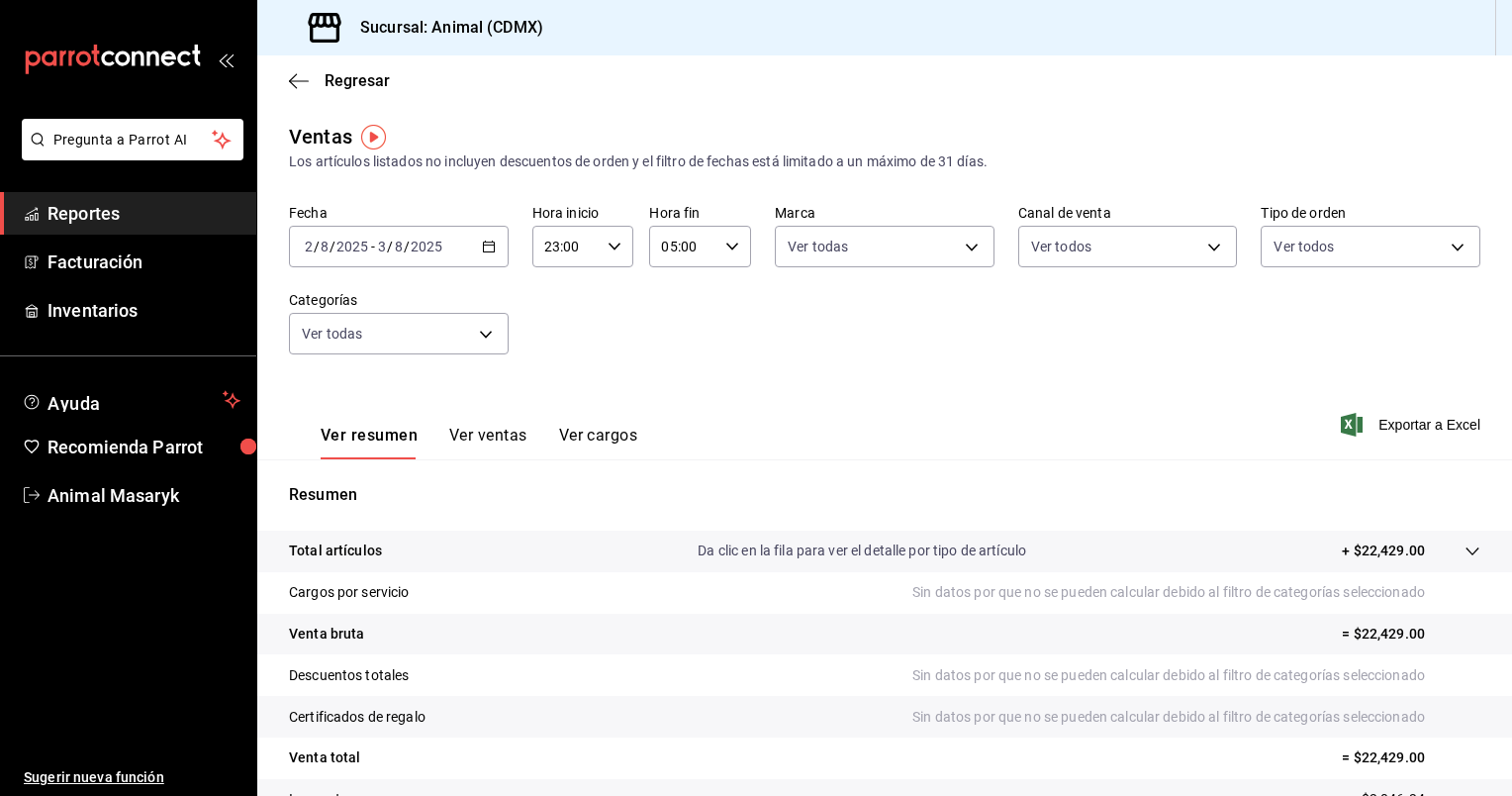 click 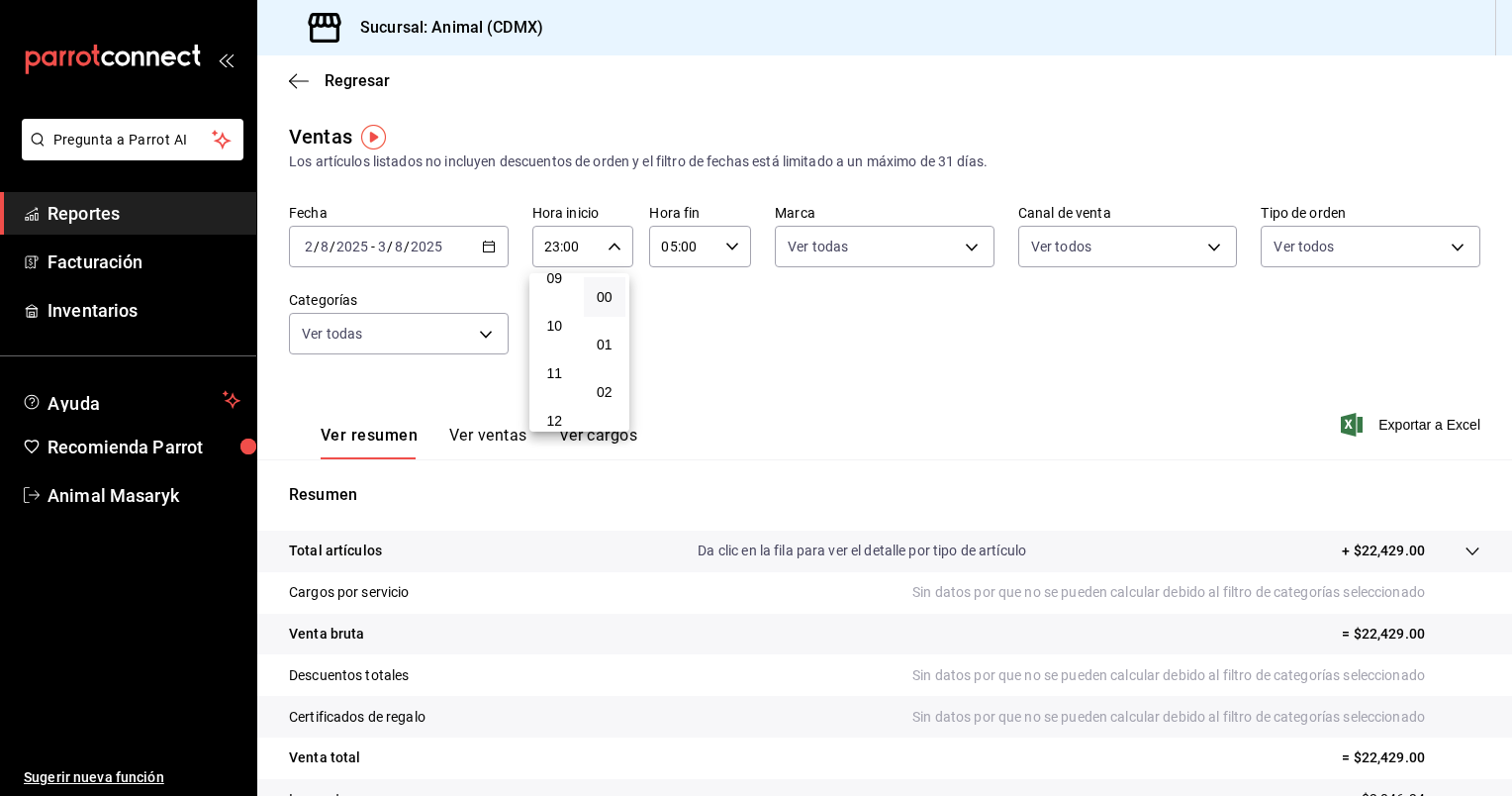 scroll, scrollTop: 0, scrollLeft: 0, axis: both 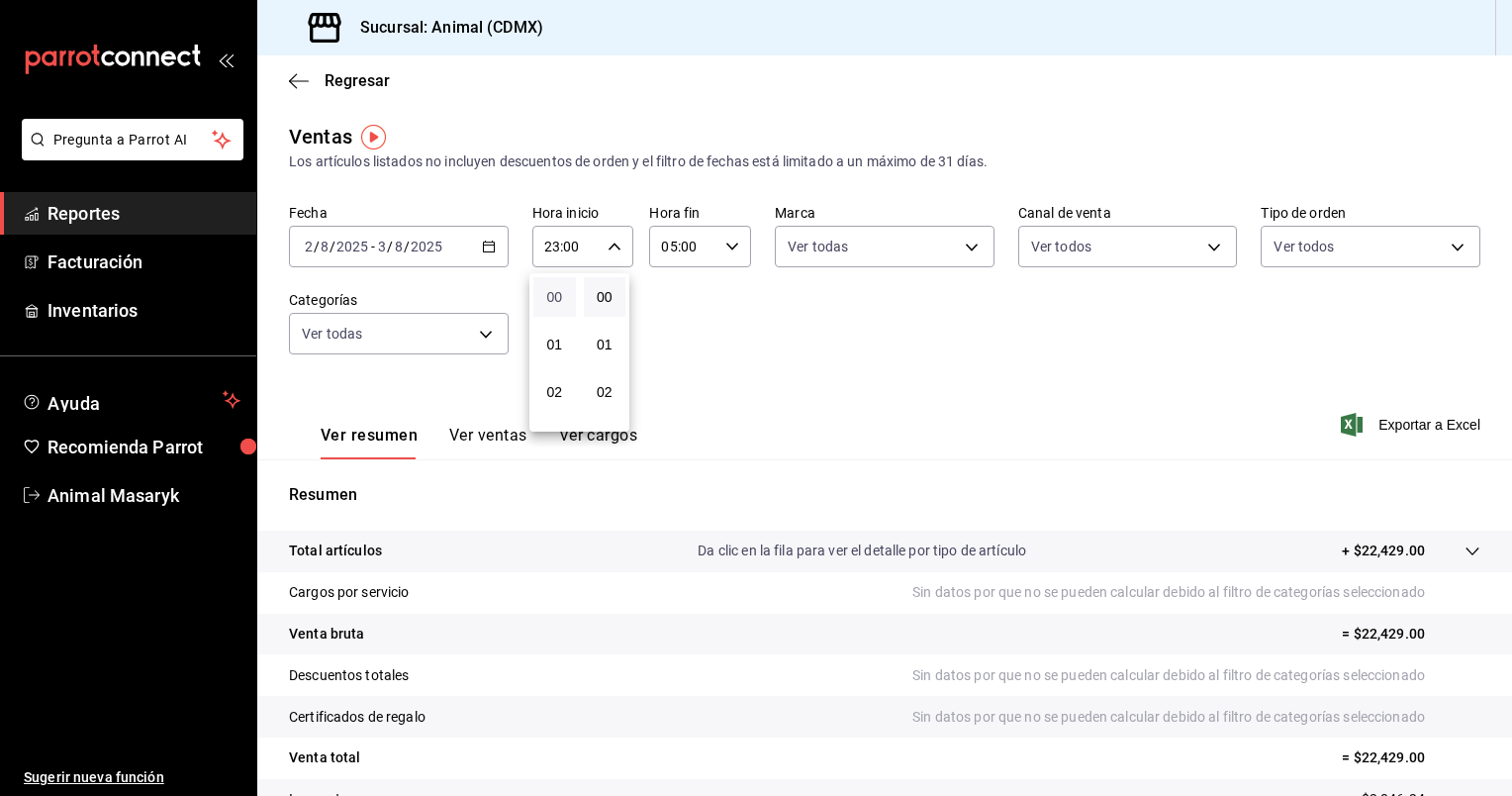 click on "00" at bounding box center (554, 297) 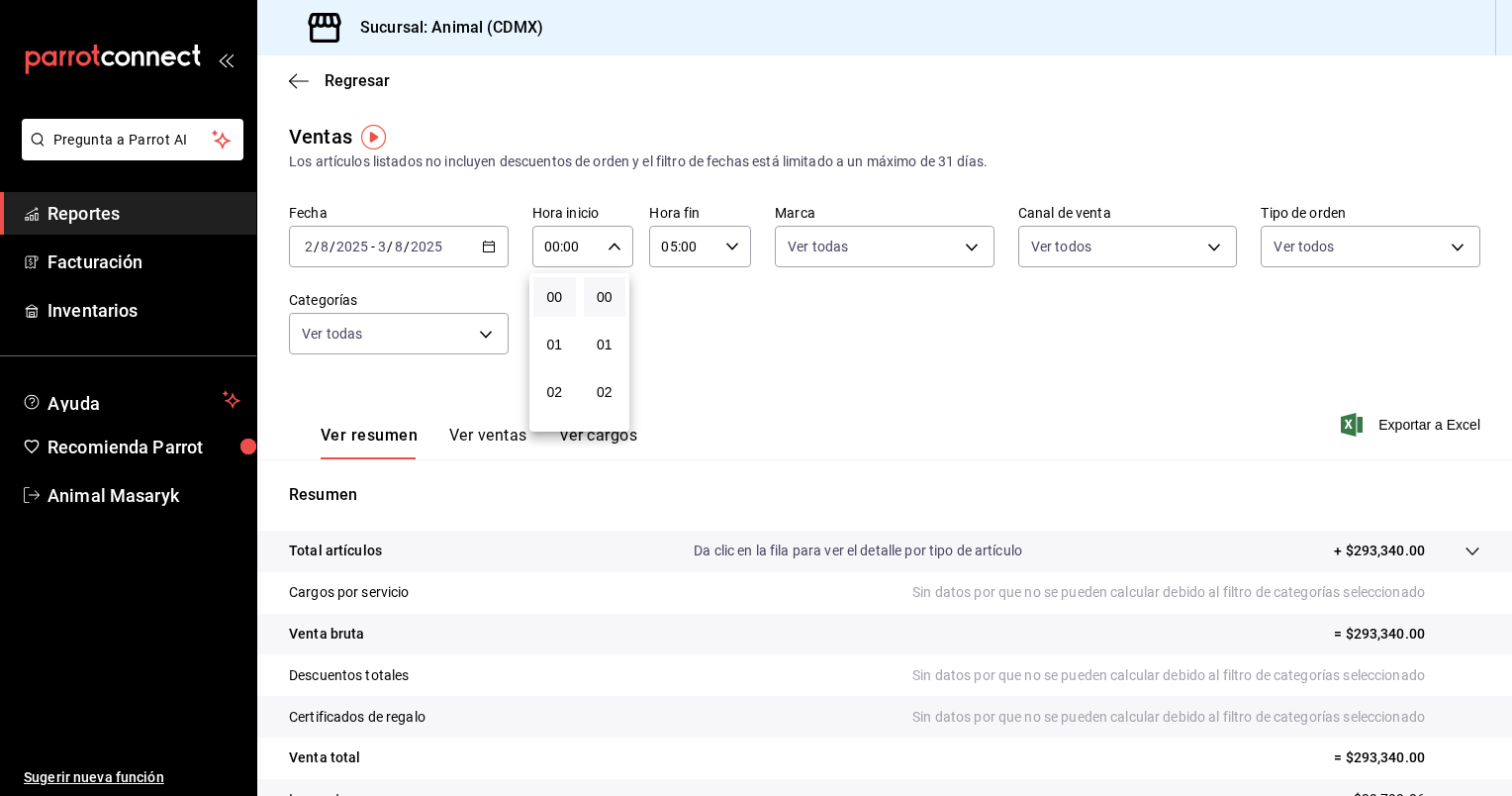 click at bounding box center [756, 398] 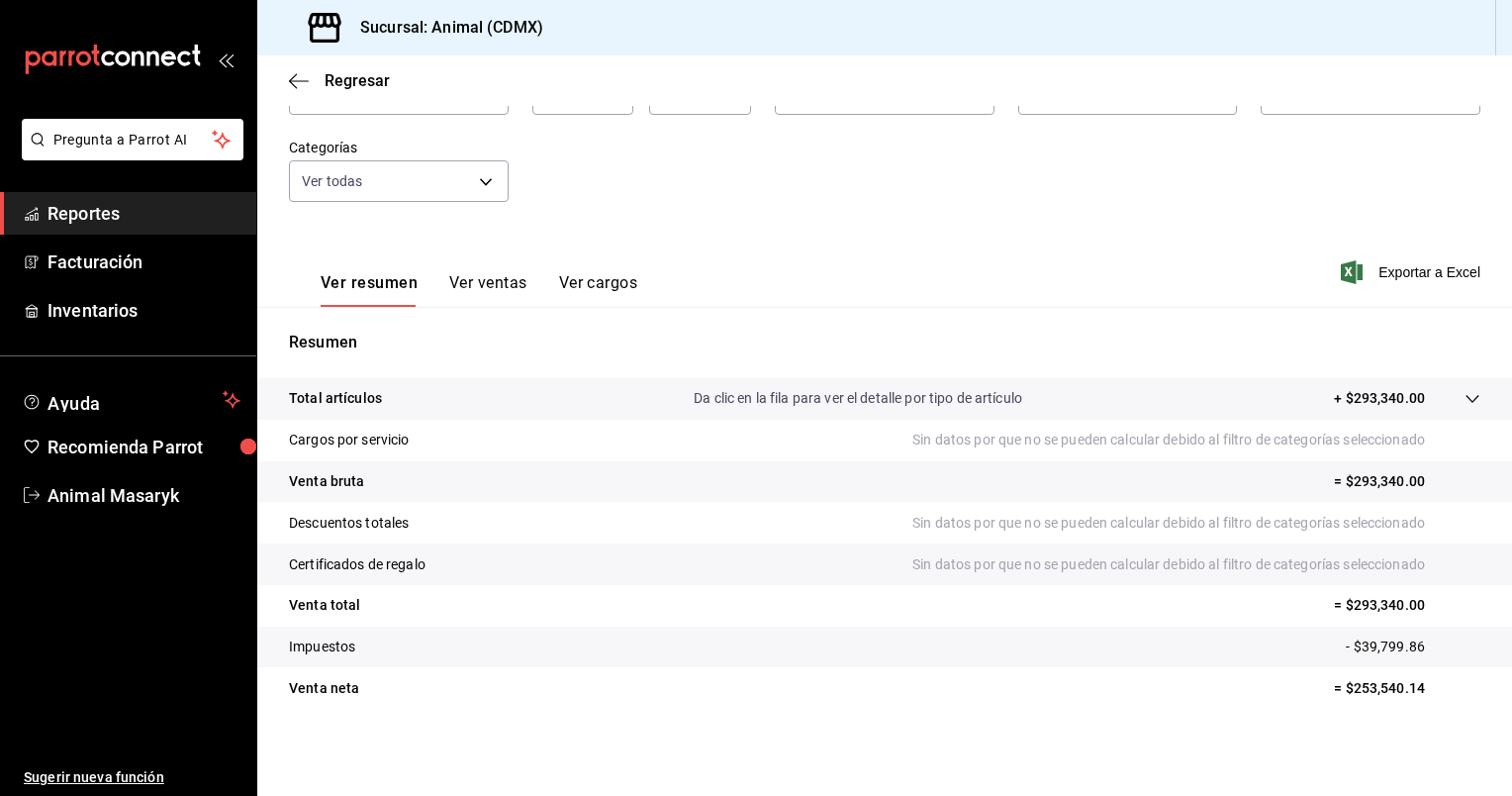 scroll, scrollTop: 0, scrollLeft: 0, axis: both 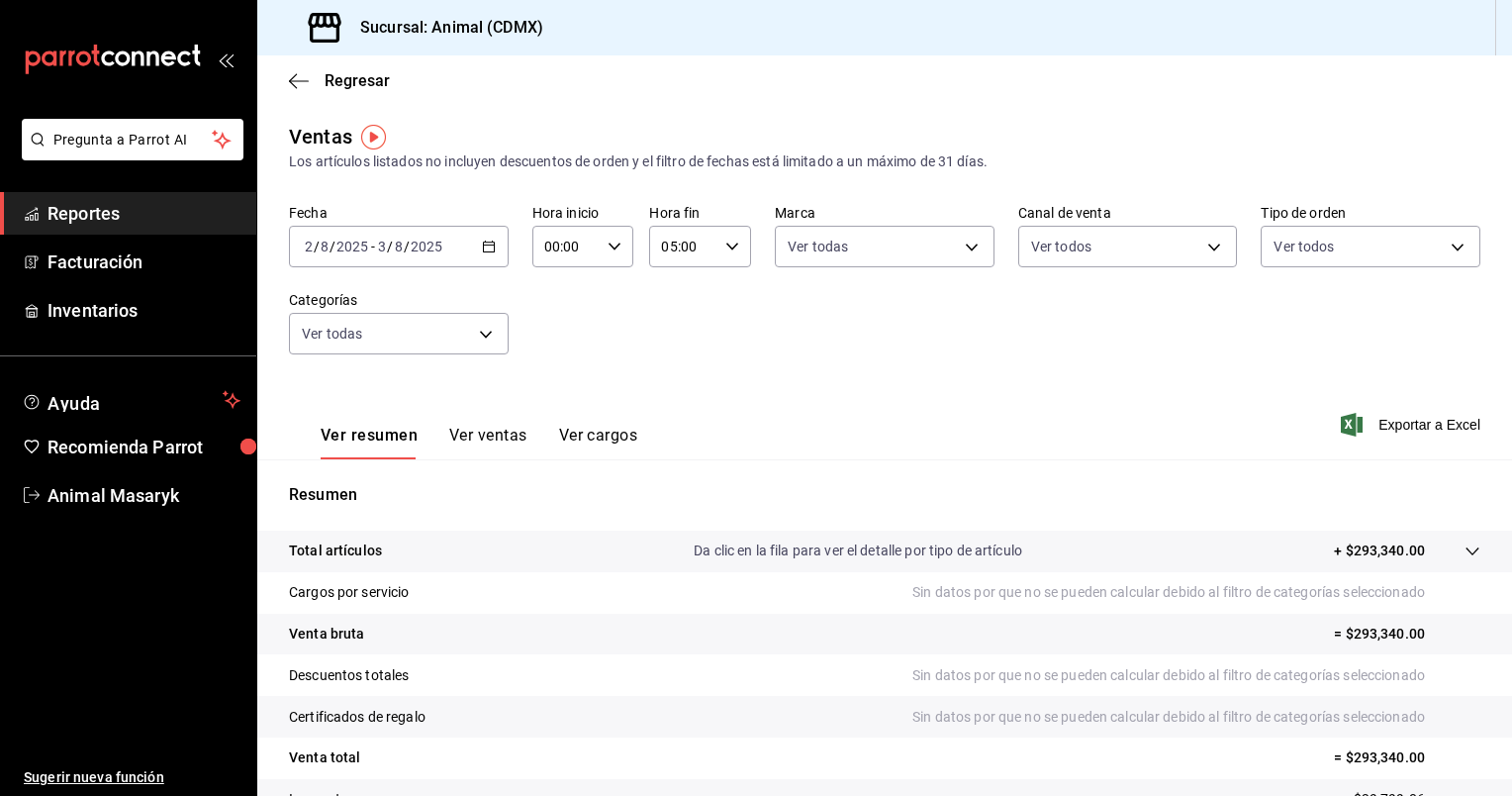 click 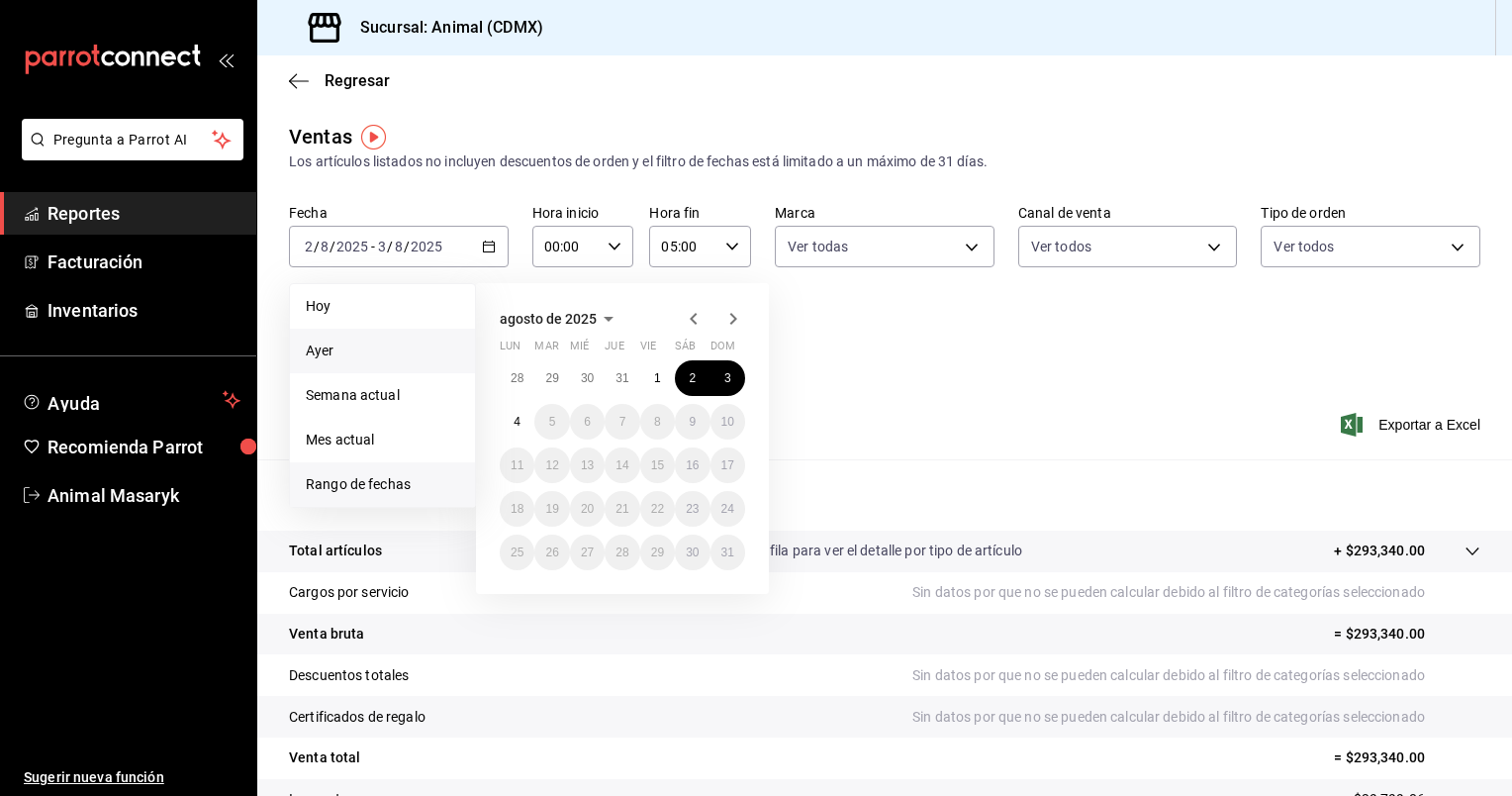 click on "Ayer" at bounding box center (382, 350) 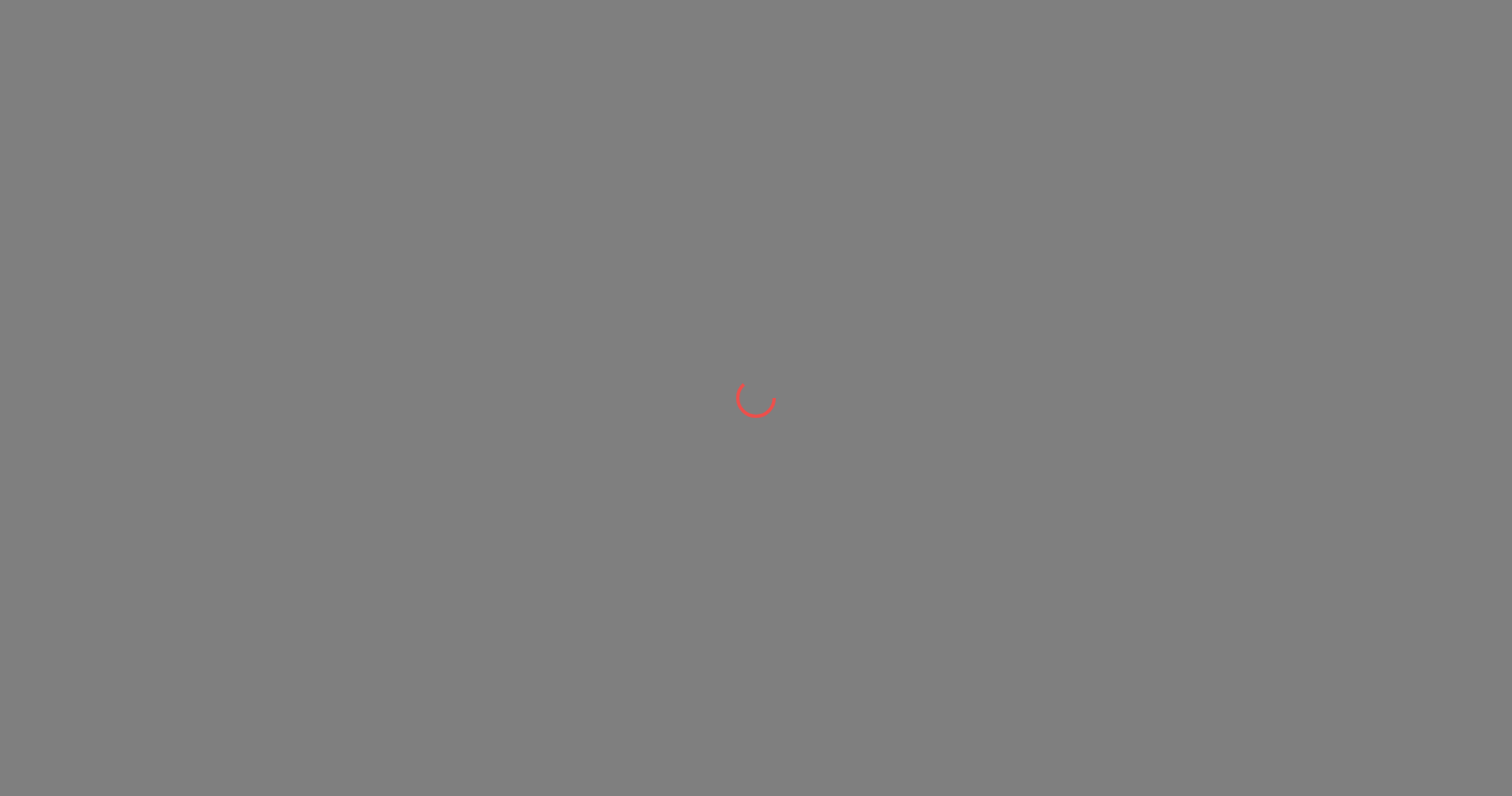 scroll, scrollTop: 0, scrollLeft: 0, axis: both 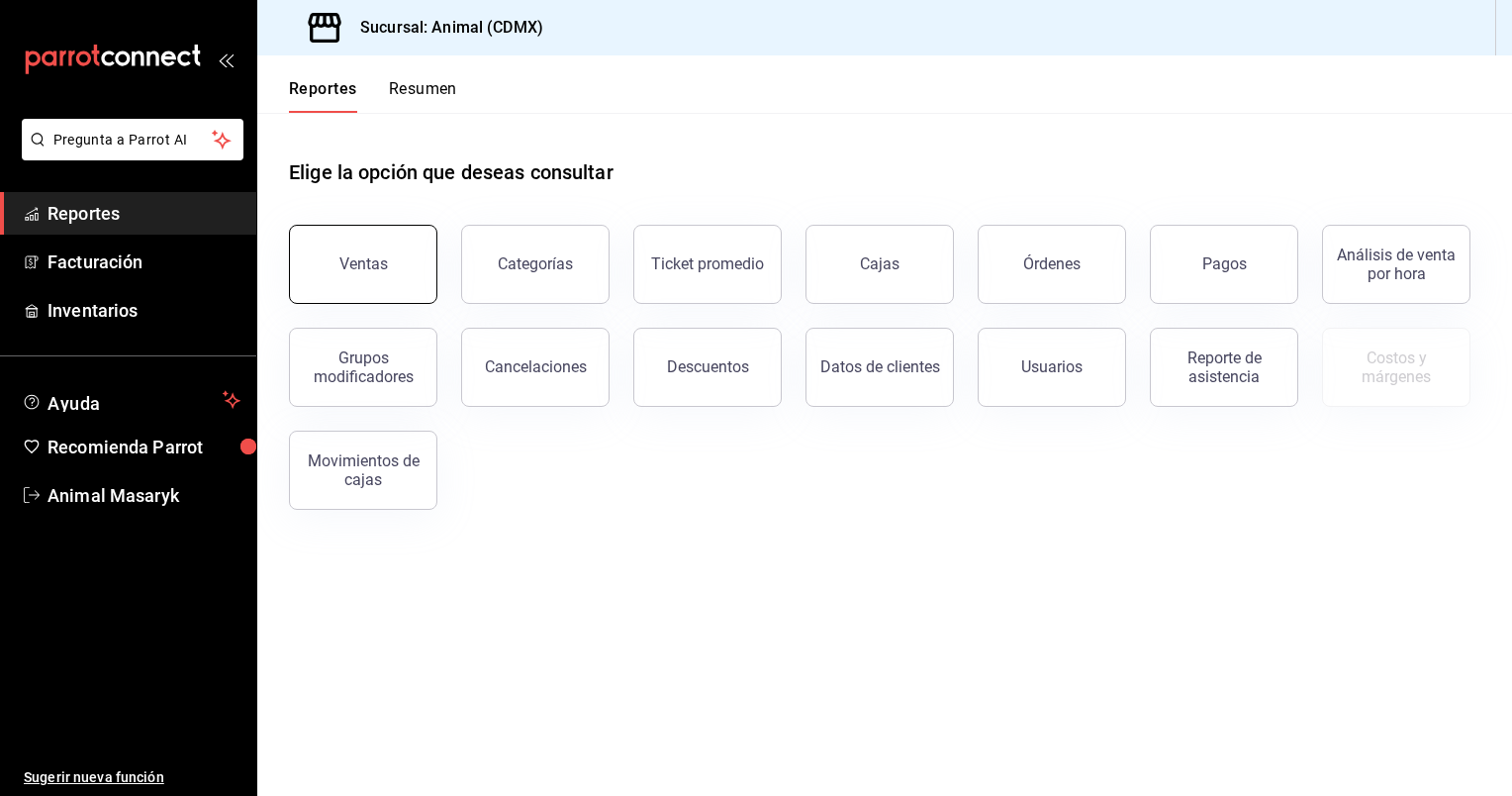 click on "Ventas" at bounding box center (363, 264) 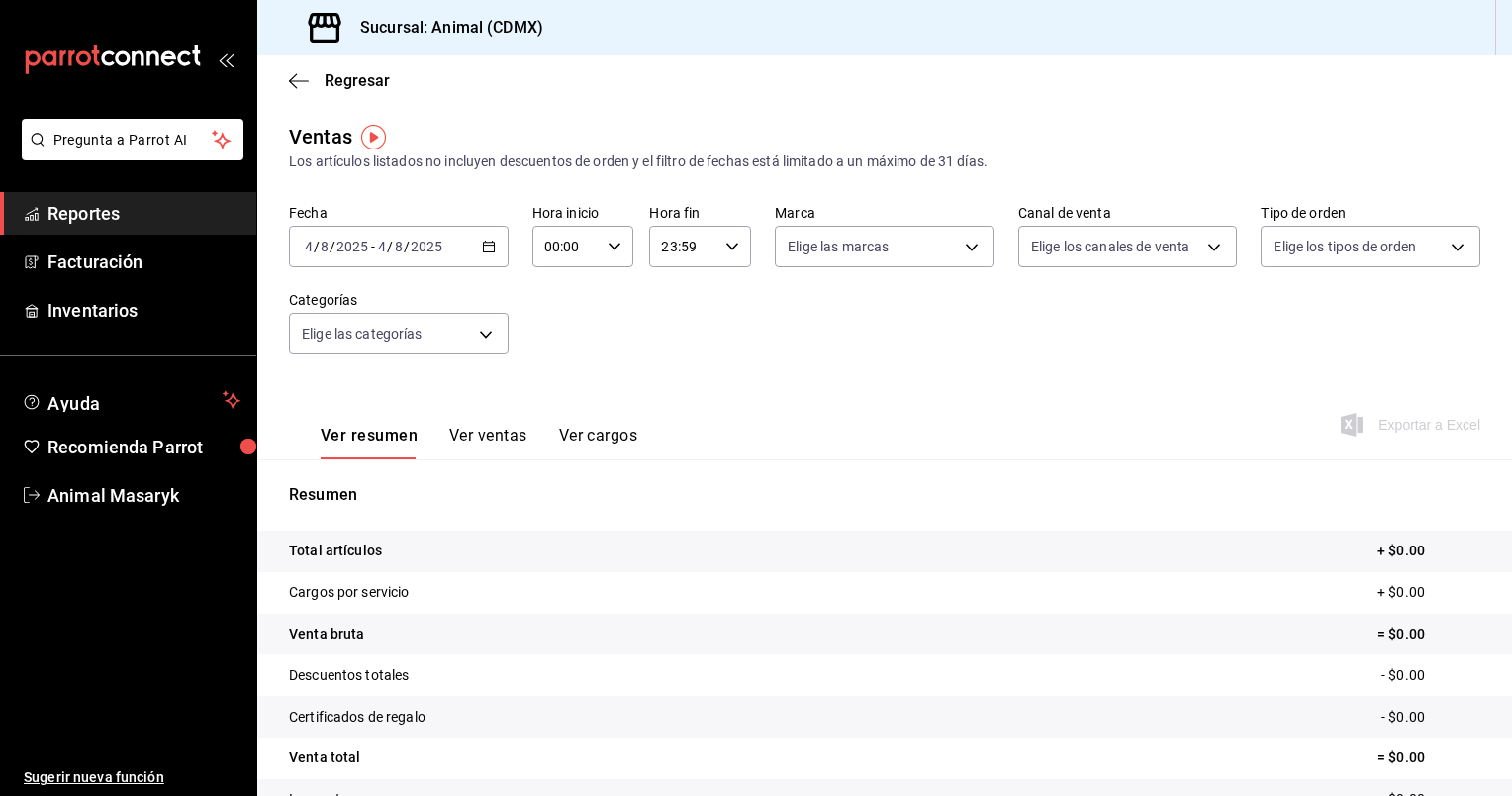 click 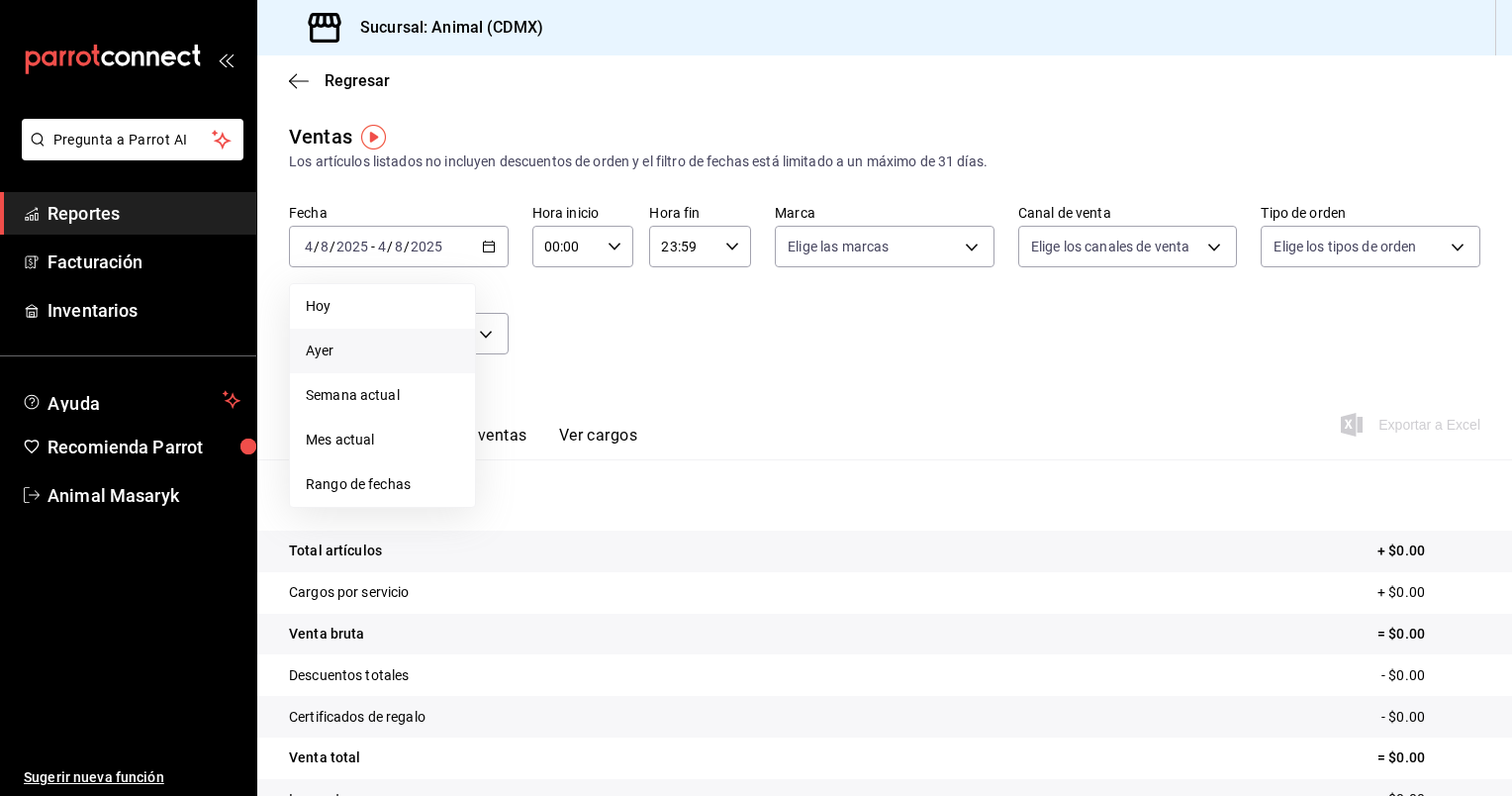 click on "Ayer" at bounding box center (382, 350) 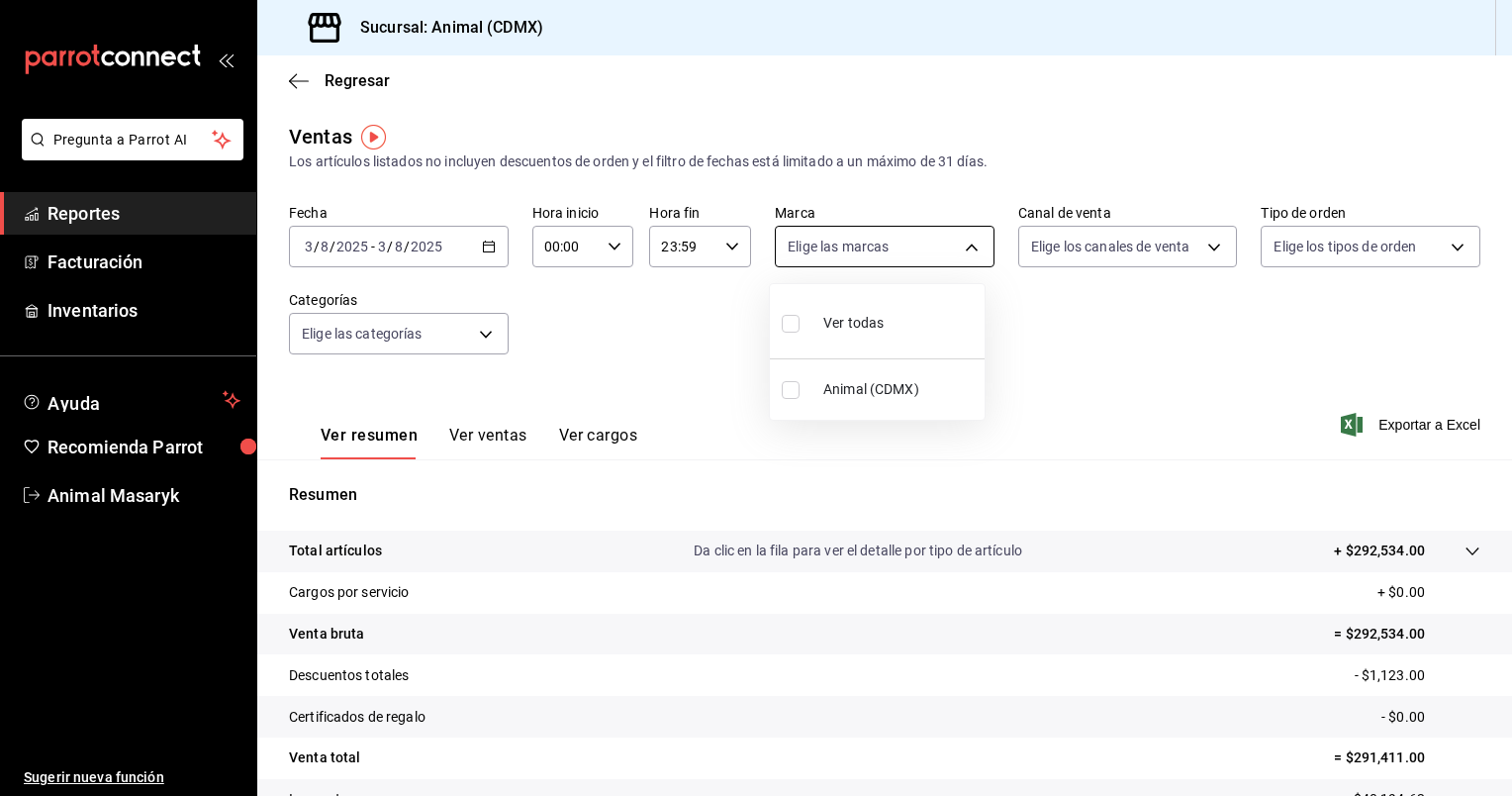 click on "Pregunta a Parrot AI Reportes   Facturación   Inventarios   Ayuda Recomienda Parrot   Animal Masaryk   Sugerir nueva función   Sucursal: Animal ([CITY]) Regresar Ventas Los artículos listados no incluyen descuentos de orden y el filtro de fechas está limitado a un máximo de 31 días. Fecha [DATE] [DATE] - [DATE] [DATE] Hora inicio [TIME] Hora inicio Hora fin [TIME] Hora fin Marca Elige las marcas Canal de venta Elige los canales de venta Tipo de orden Elige los tipos de orden Categorías Elige las categorías Ver resumen Ver ventas Ver cargos Exportar a Excel Resumen Total artículos Da clic en la fila para ver el detalle por tipo de artículo + $292,534.00 Cargos por servicio + $0.00 Venta bruta = $292,534.00 Descuentos totales - $1,123.00 Certificados de regalo - $0.00 Venta total = $291,411.00 Impuestos - $40,194.62 Venta neta = $251,216.38 Pregunta a Parrot AI Reportes   Facturación   Inventarios   Ayuda Recomienda Parrot   Animal Masaryk   Sugerir nueva función   Ver video tutorial" at bounding box center [756, 398] 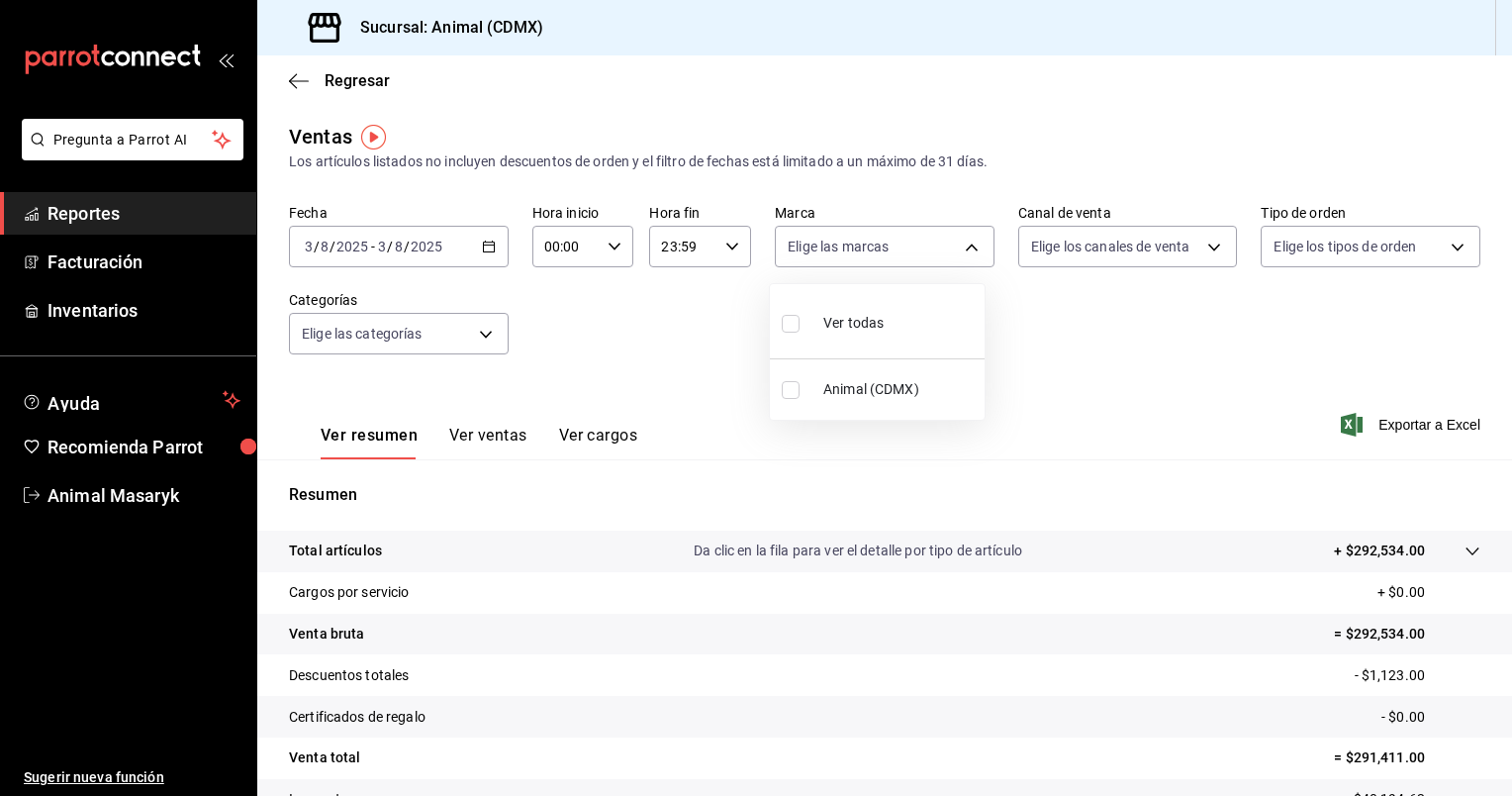 click on "Ver todas" at bounding box center [877, 321] 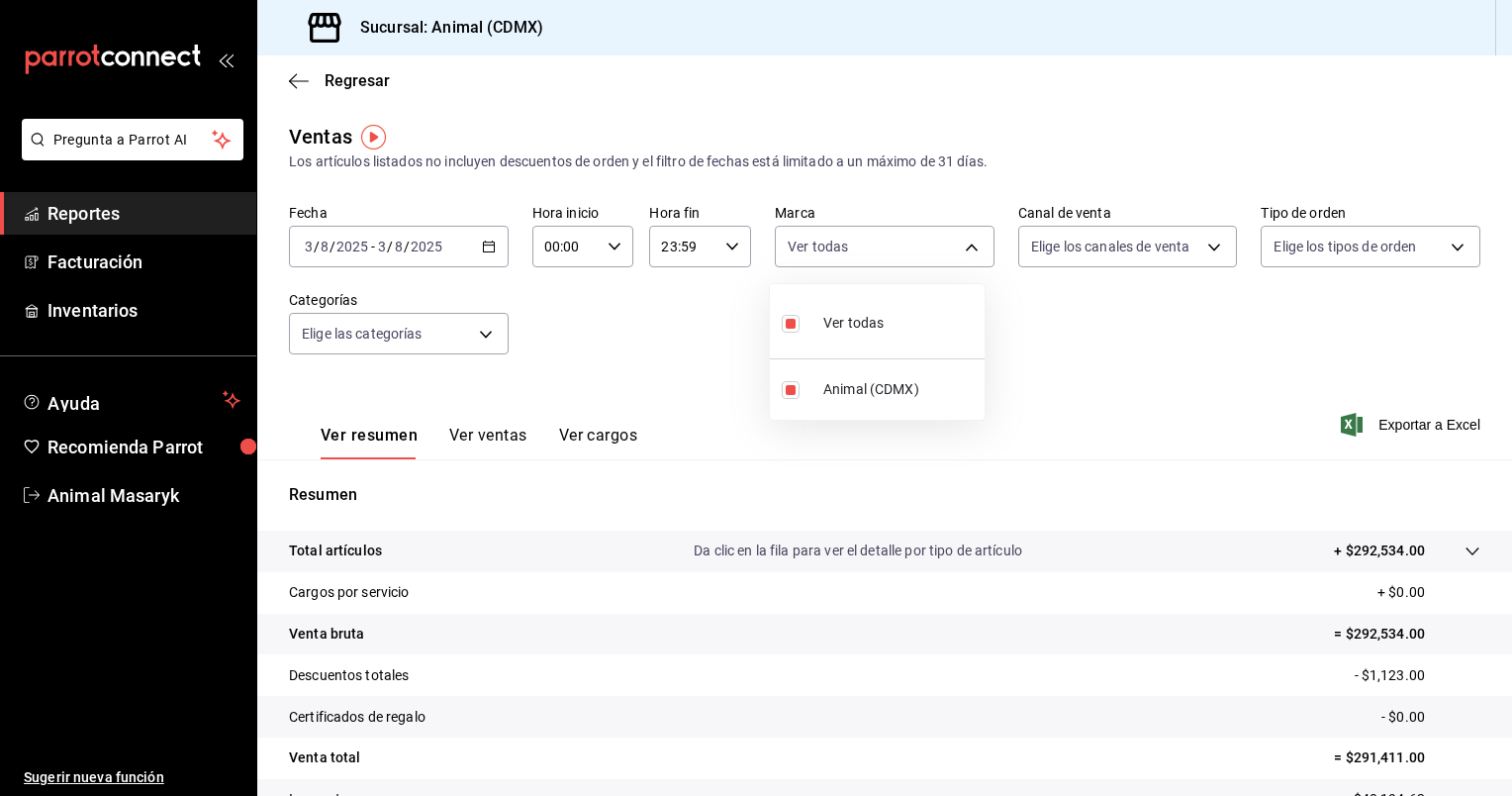 click at bounding box center [756, 398] 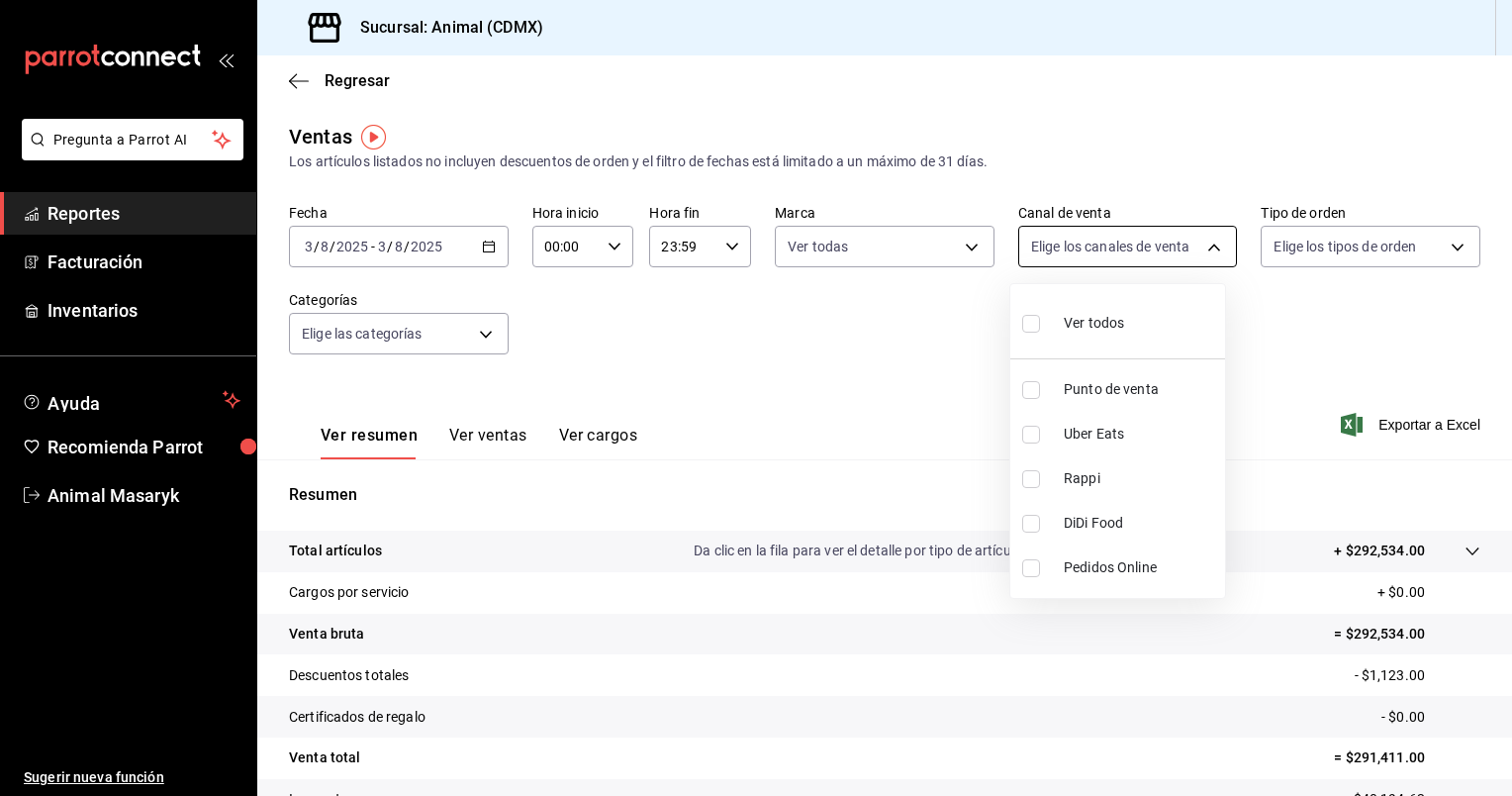 click on "Pregunta a Parrot AI Reportes   Facturación   Inventarios   Ayuda Recomienda Parrot   Animal Masaryk   Sugerir nueva función   Sucursal: Animal ([CITY]) Regresar Ventas Los artículos listados no incluyen descuentos de orden y el filtro de fechas está limitado a un máximo de 31 días. Fecha [DATE] [DATE] - [DATE] [DATE] Hora inicio [TIME] Hora inicio Hora fin [TIME] Hora fin Marca Ver todas [UUID] Canal de venta Elige los canales de venta Tipo de orden Elige los tipos de orden Categorías Elige las categorías Ver resumen Ver ventas Ver cargos Exportar a Excel Resumen Total artículos Da clic en la fila para ver el detalle por tipo de artículo + $292,534.00 Cargos por servicio + $0.00 Venta bruta = $292,534.00 Descuentos totales - $1,123.00 Certificados de regalo - $0.00 Venta total = $291,411.00 Impuestos - $40,194.62 Venta neta = $251,216.38 Pregunta a Parrot AI Reportes   Facturación   Inventarios   Ayuda Recomienda Parrot   Animal Masaryk     Ir a video" at bounding box center (756, 398) 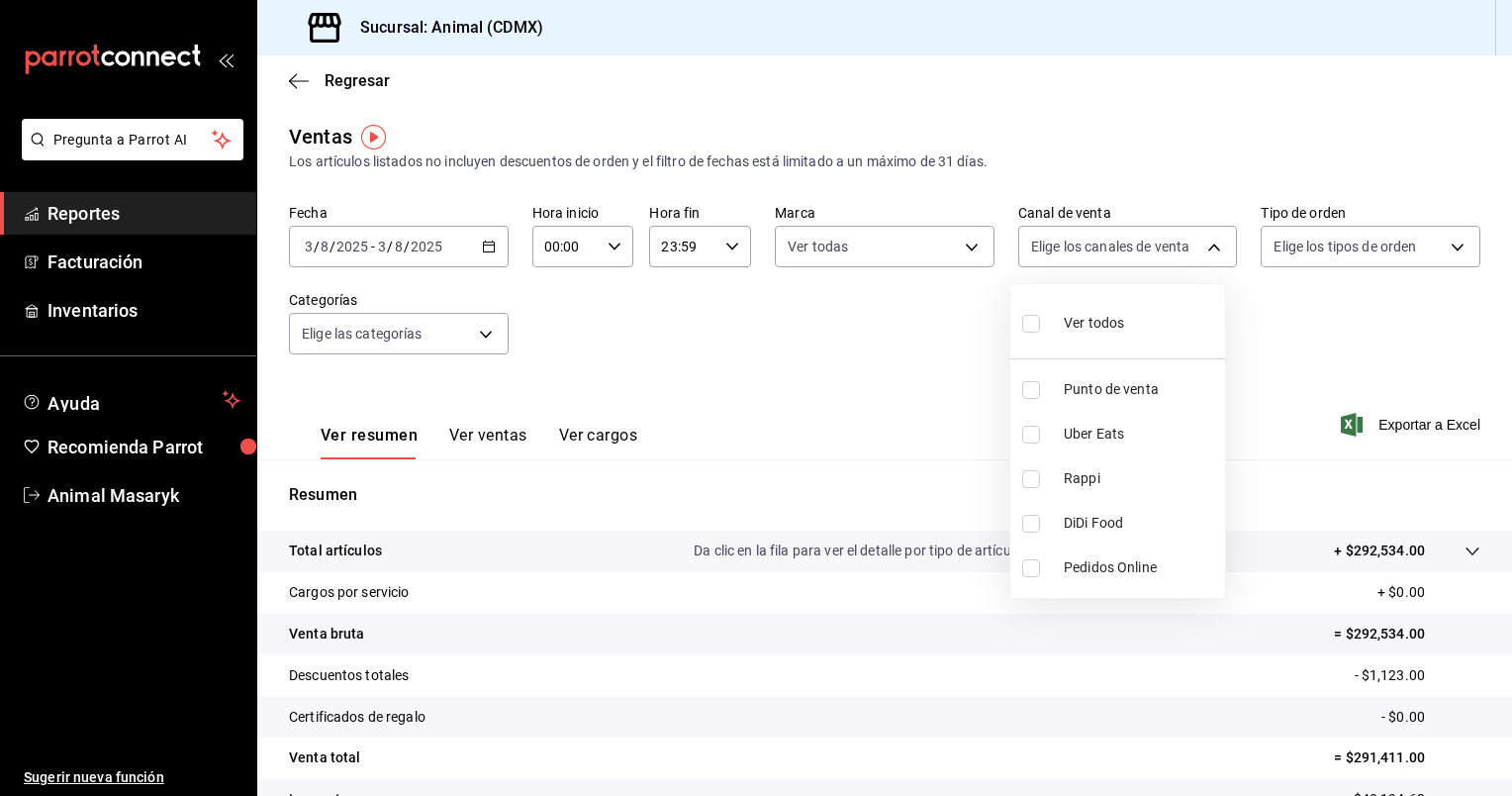 click on "Ver todos" at bounding box center [1117, 321] 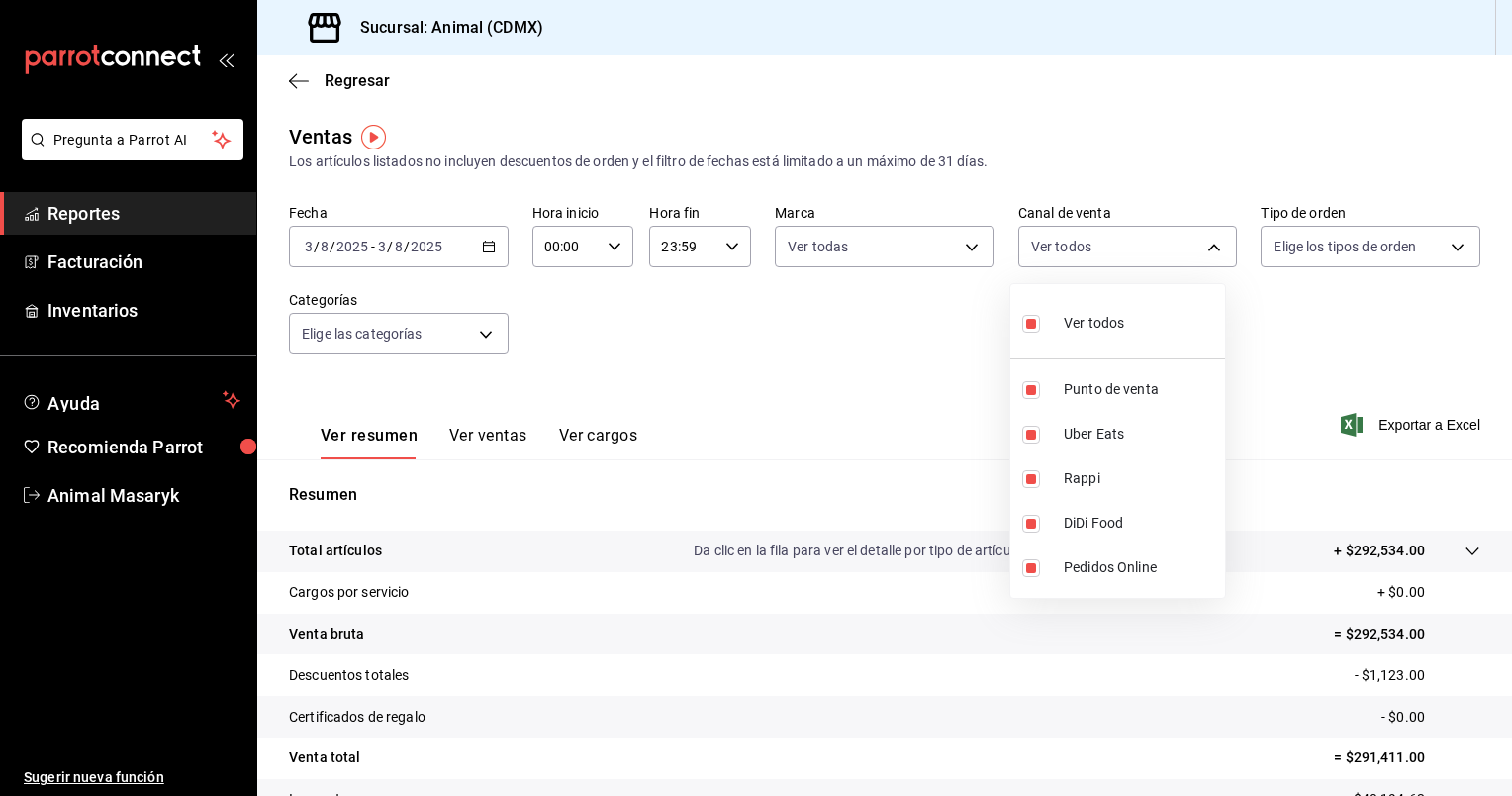 click at bounding box center [756, 398] 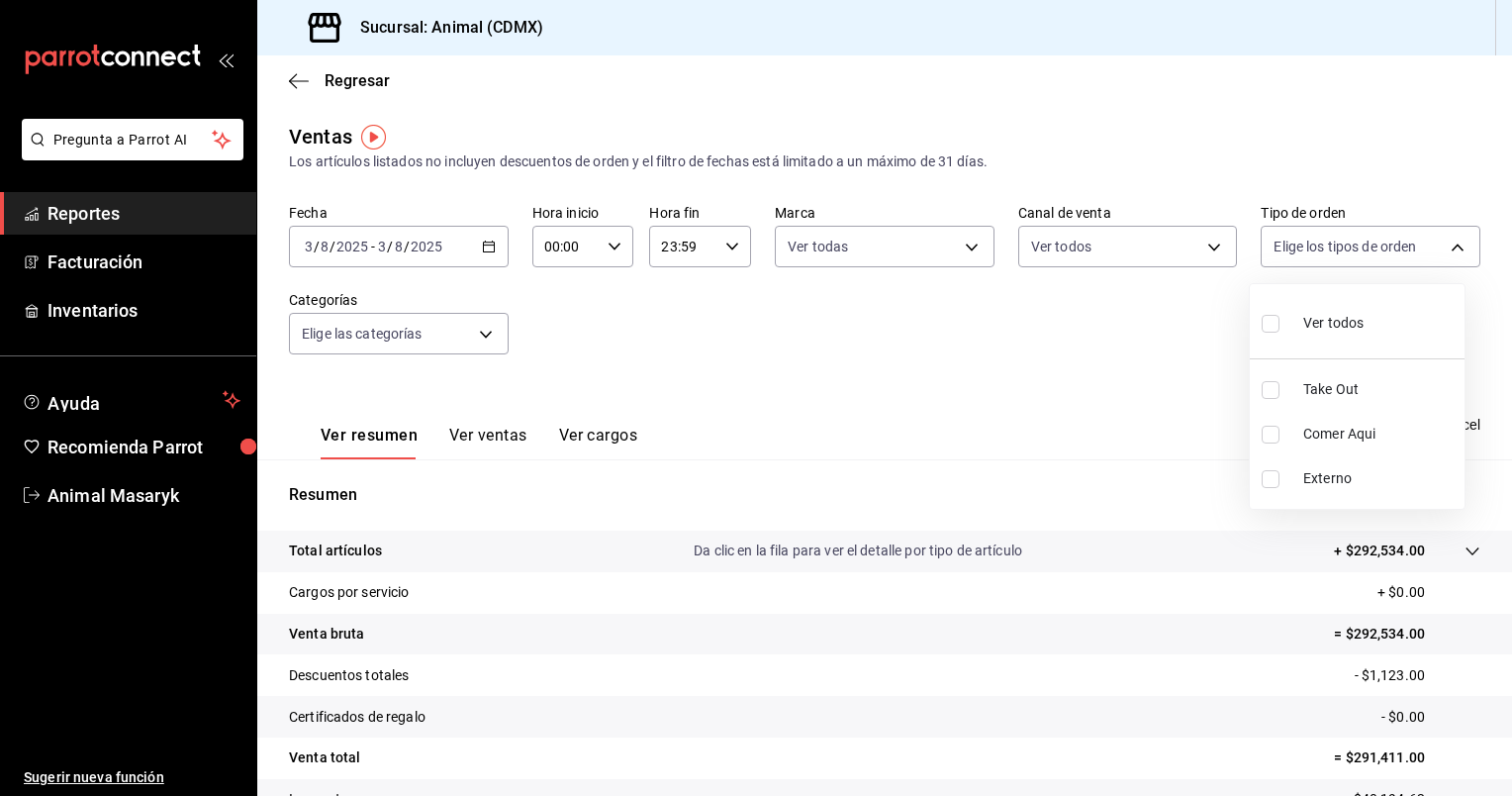 click on "Pregunta a Parrot AI Reportes   Facturación   Inventarios   Ayuda Recomienda Parrot   Animal Masaryk   Sugerir nueva función   Sucursal: Animal ([CITY]) Regresar Ventas Los artículos listados no incluyen descuentos de orden y el filtro de fechas está limitado a un máximo de 31 días. Fecha [DATE] [DATE] - [DATE] [DATE] Hora inicio [TIME] Hora inicio Hora fin [TIME] Hora fin Marca Ver todas [UUID] Canal de venta Ver todos PARROT,UBER_EATS,RAPPI,DIDI_FOOD,ONLINE Tipo de orden Elige los tipos de orden Categorías Elige las categorías Ver resumen Ver ventas Ver cargos Exportar a Excel Resumen Total artículos Da clic en la fila para ver el detalle por tipo de artículo + $292,534.00 Cargos por servicio + $0.00 Venta bruta = $292,534.00 Descuentos totales - $1,123.00 Certificados de regalo - $0.00 Venta total = $291,411.00 Impuestos - $40,194.62 Venta neta = $251,216.38 Pregunta a Parrot AI Reportes   Facturación   Inventarios   Ayuda Recomienda Parrot" at bounding box center [756, 398] 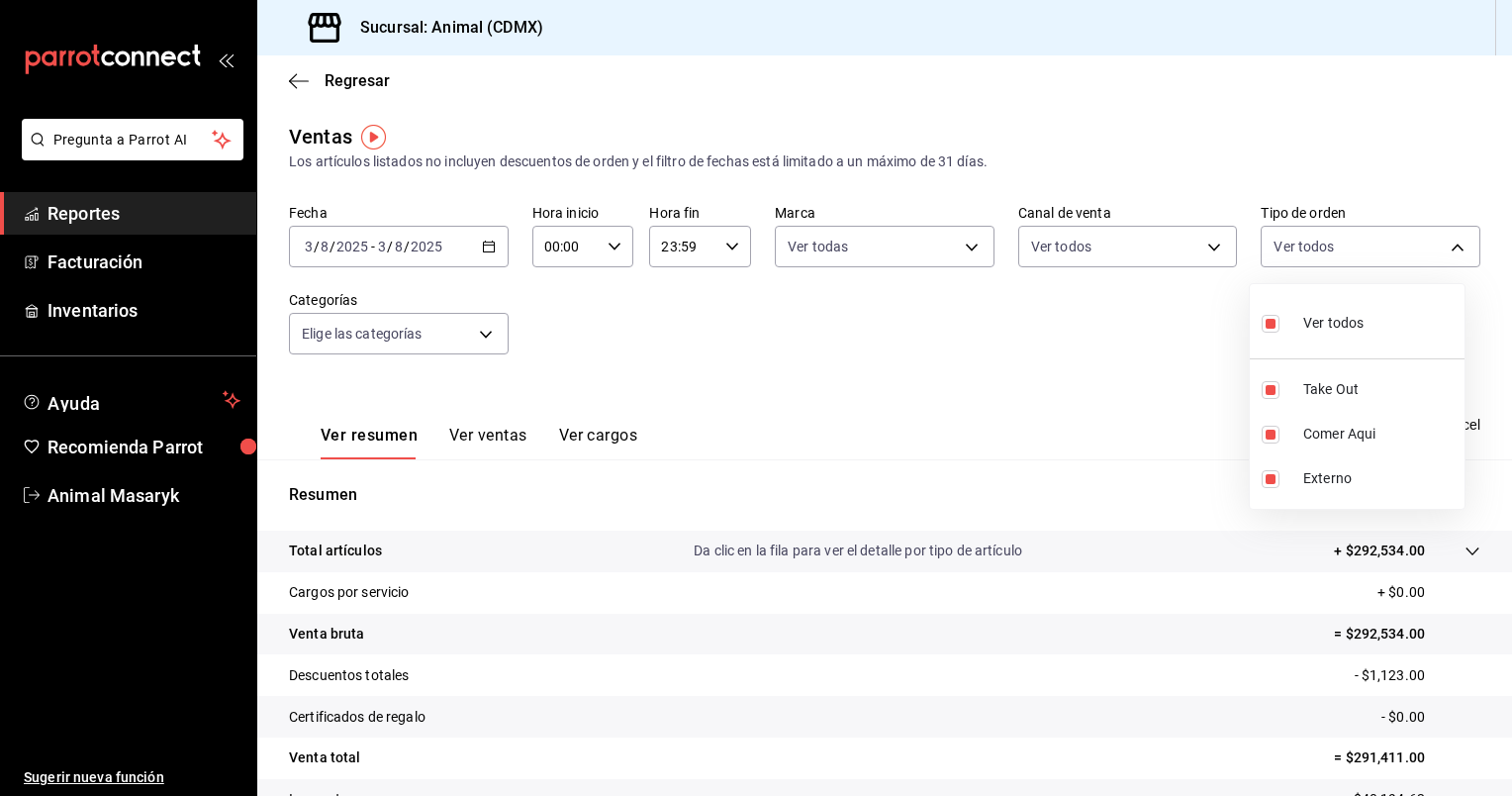 click at bounding box center [756, 398] 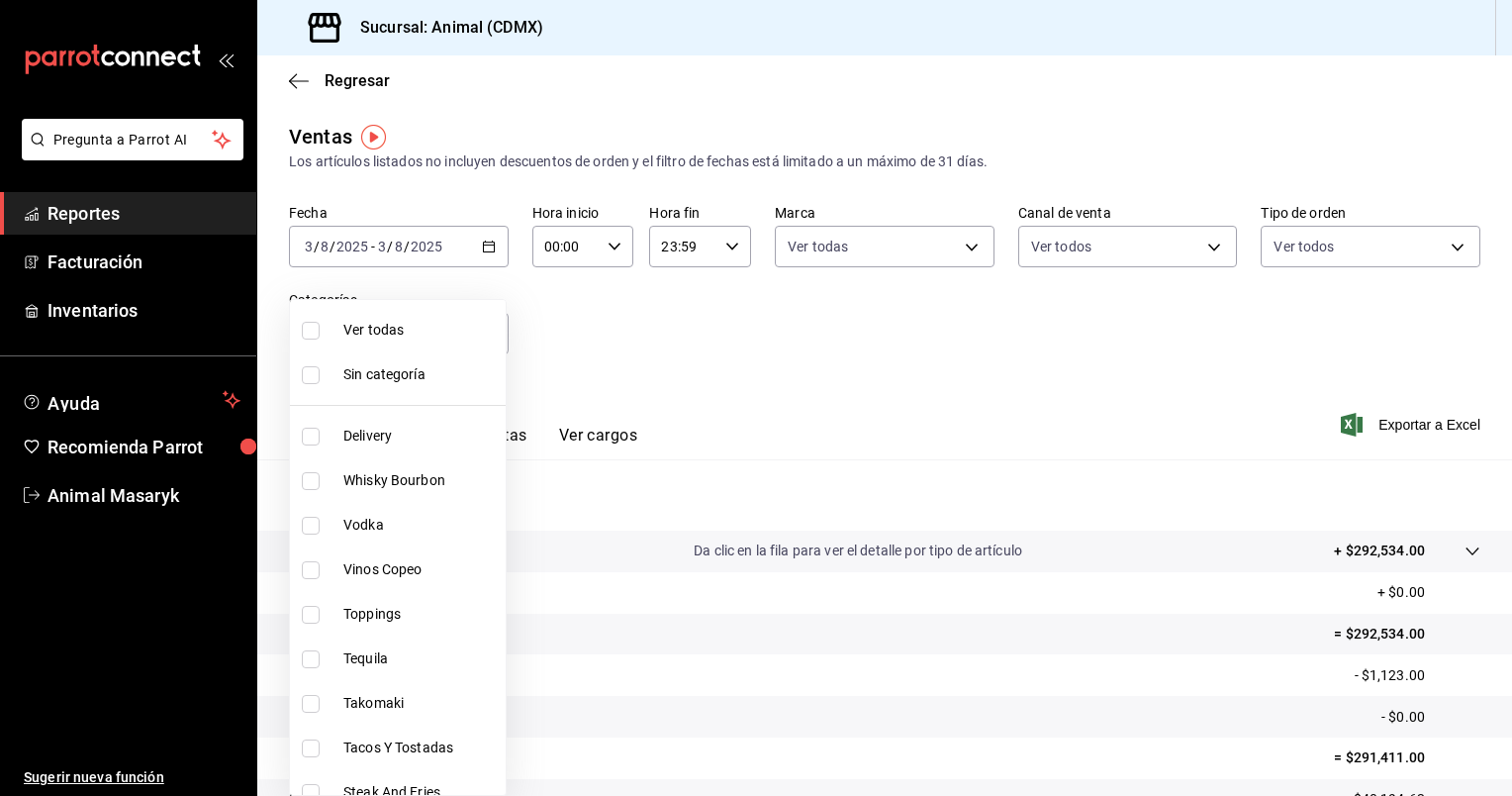 click on "Pregunta a Parrot AI Reportes   Facturación   Inventarios   Ayuda Recomienda Parrot   Animal Masaryk   Sugerir nueva función   Sucursal: Animal ([CITY]) Regresar Ventas Los artículos listados no incluyen descuentos de orden y el filtro de fechas está limitado a un máximo de 31 días. Fecha [DATE] [DATE] - [DATE] [DATE] Hora inicio [TIME] Hora inicio Hora fin [TIME] Hora fin Marca Ver todas [UUID] Canal de venta Ver todos PARROT,UBER_EATS,RAPPI,DIDI_FOOD,ONLINE Tipo de orden Ver todos [UUID],[UUID],EXTERNAL Categorías Elige las categorías Ver resumen Ver ventas Ver cargos Exportar a Excel Resumen Total artículos Da clic en la fila para ver el detalle por tipo de artículo + $292,534.00 Cargos por servicio + $0.00 Venta bruta = $292,534.00 Descuentos totales - $1,123.00 Certificados de regalo - $0.00 Venta total = $291,411.00 Impuestos - $40,194.62 Venta neta = $251,216.38 Pregunta a Parrot AI" at bounding box center [756, 398] 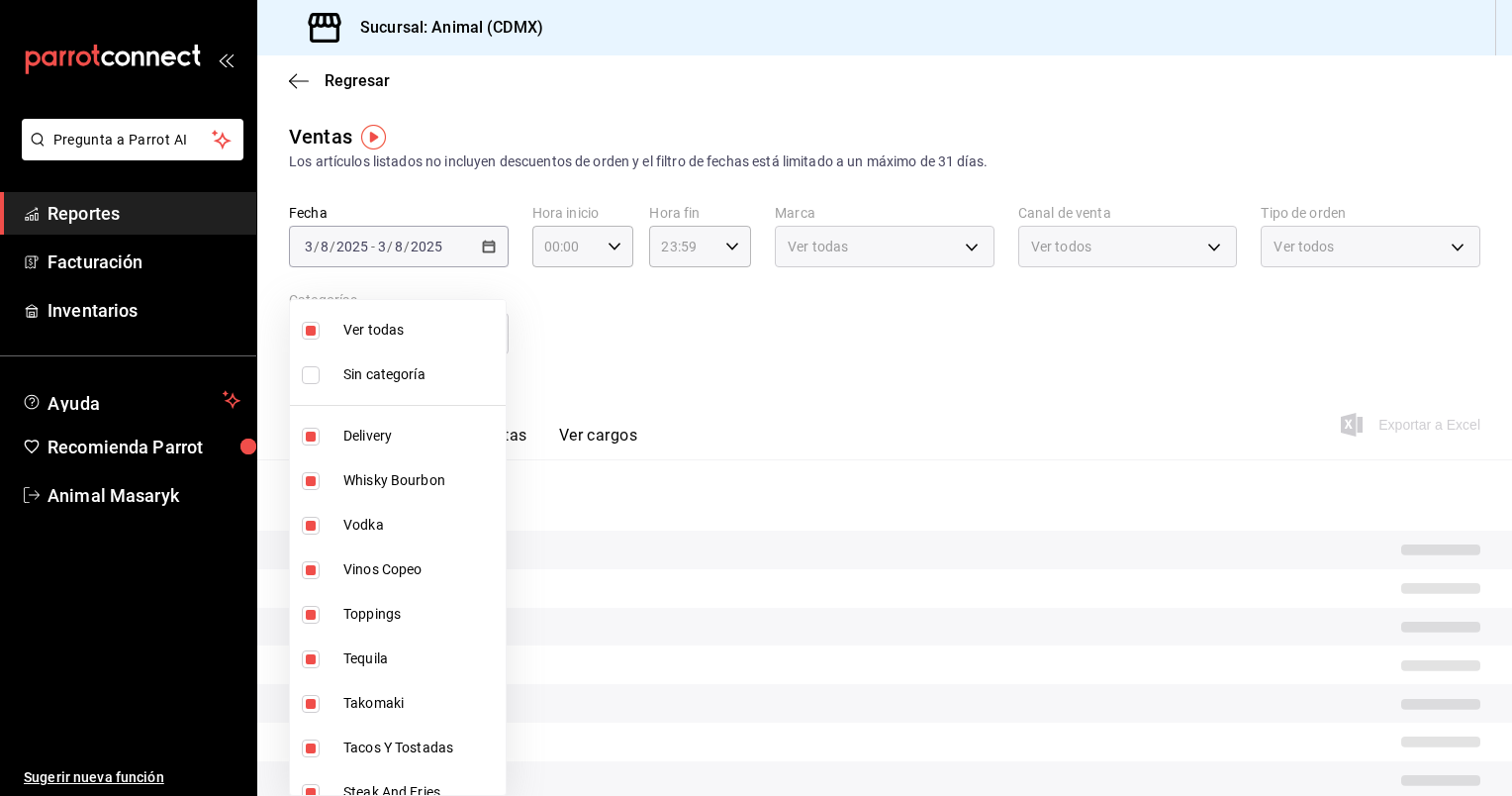 click at bounding box center [756, 398] 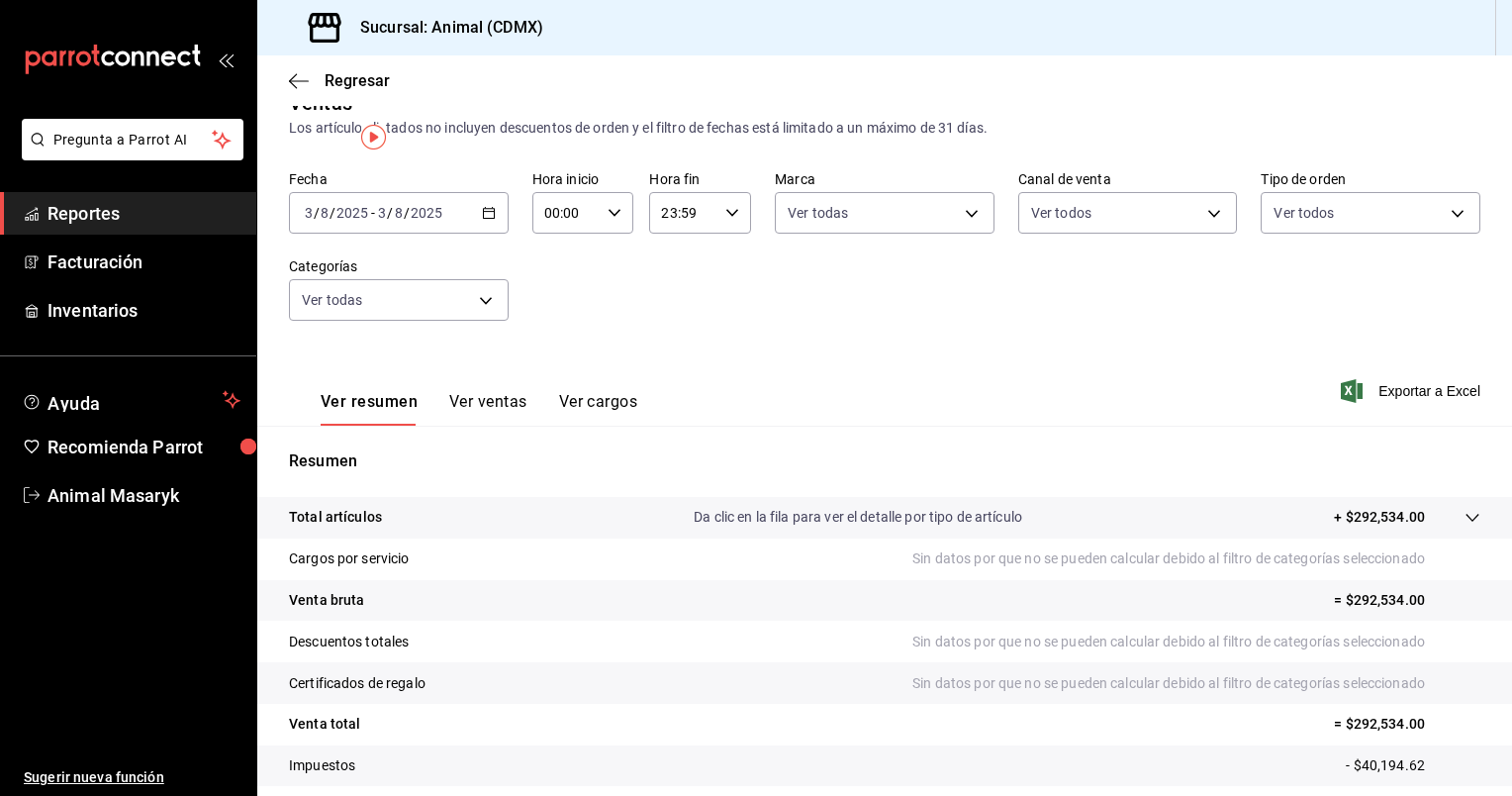 scroll, scrollTop: 0, scrollLeft: 0, axis: both 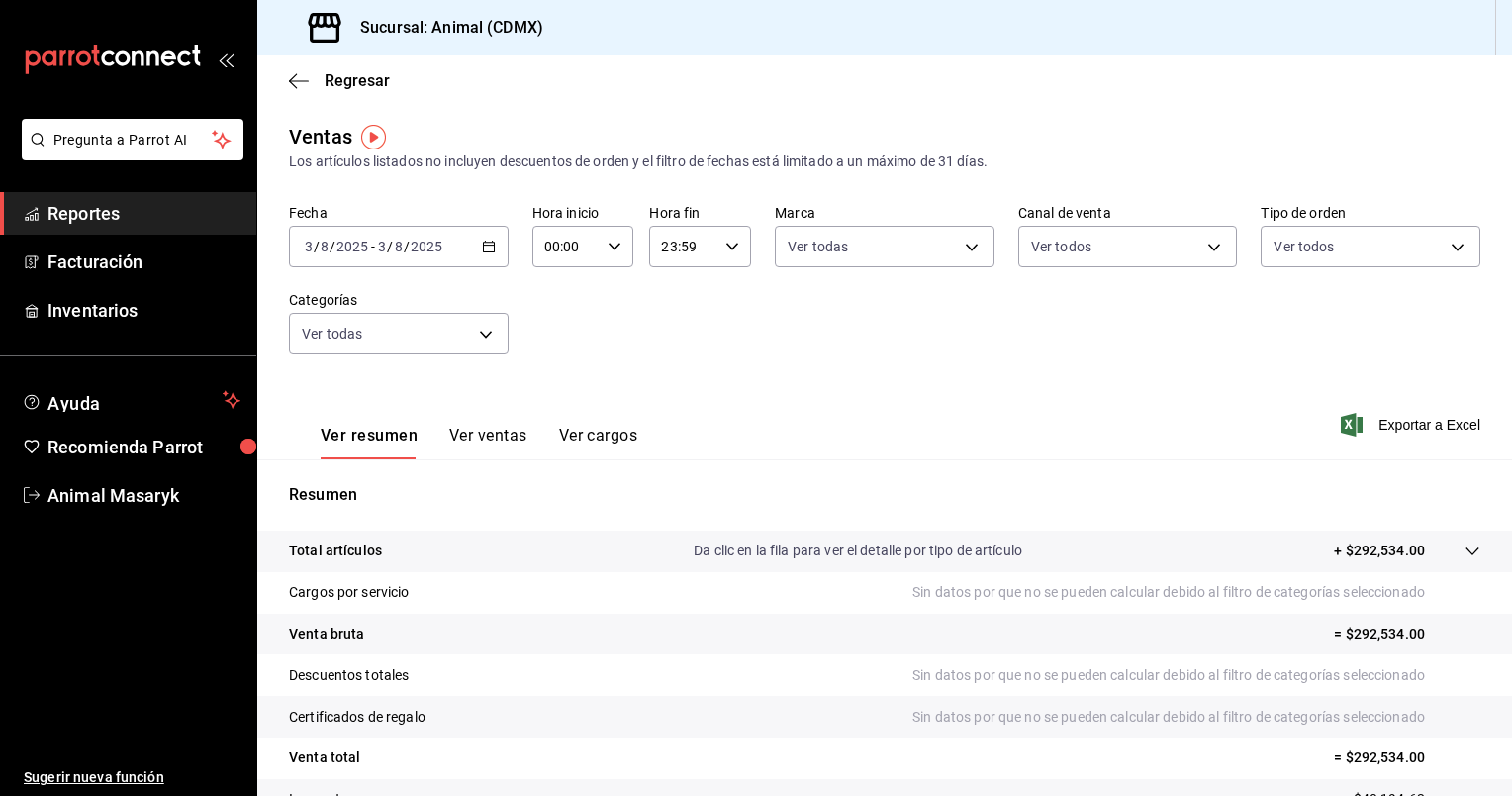 click on "Ver ventas" at bounding box center [488, 443] 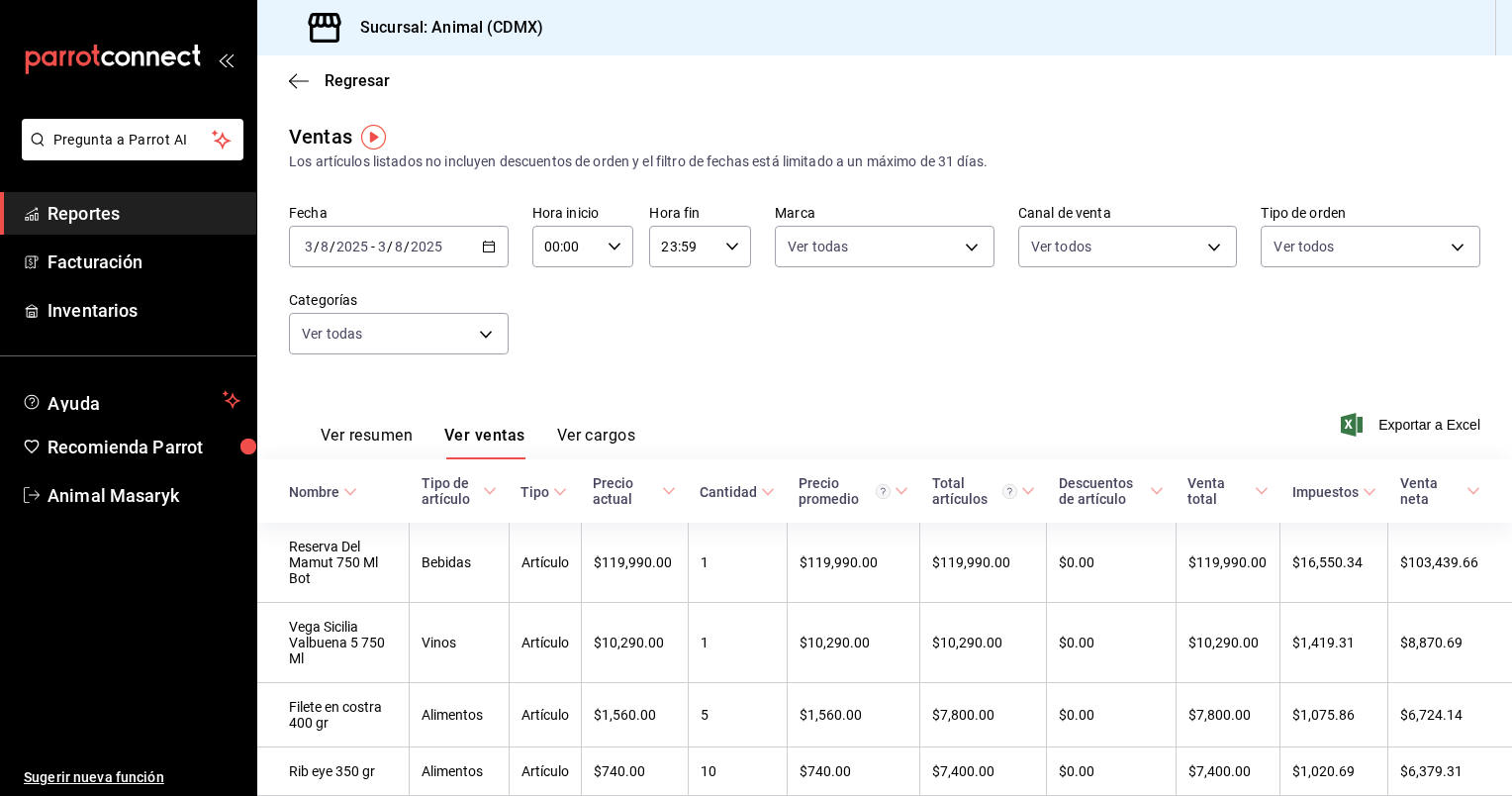 click on "Ver resumen" at bounding box center (366, 443) 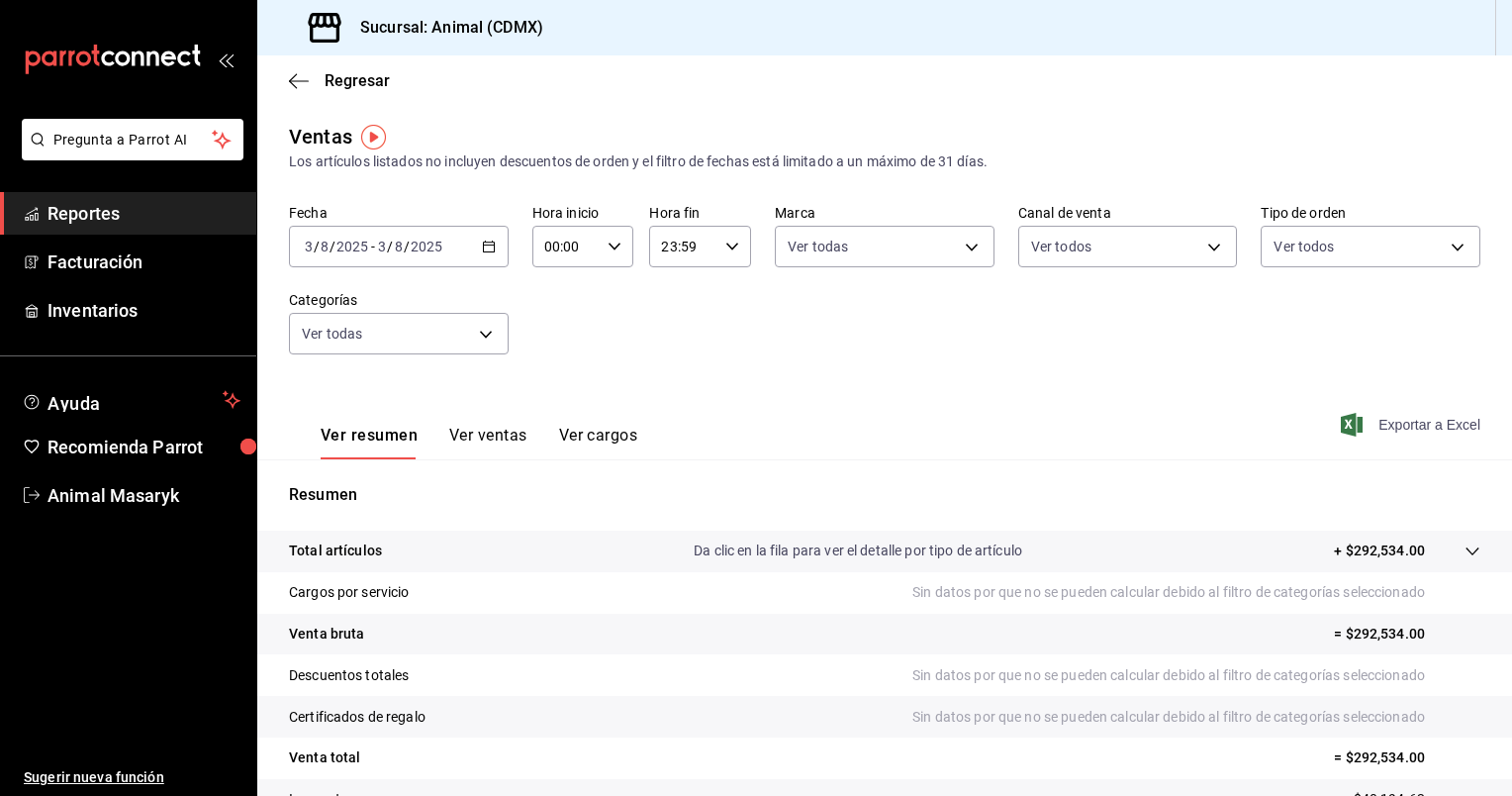 click on "Exportar a Excel" at bounding box center (1412, 425) 